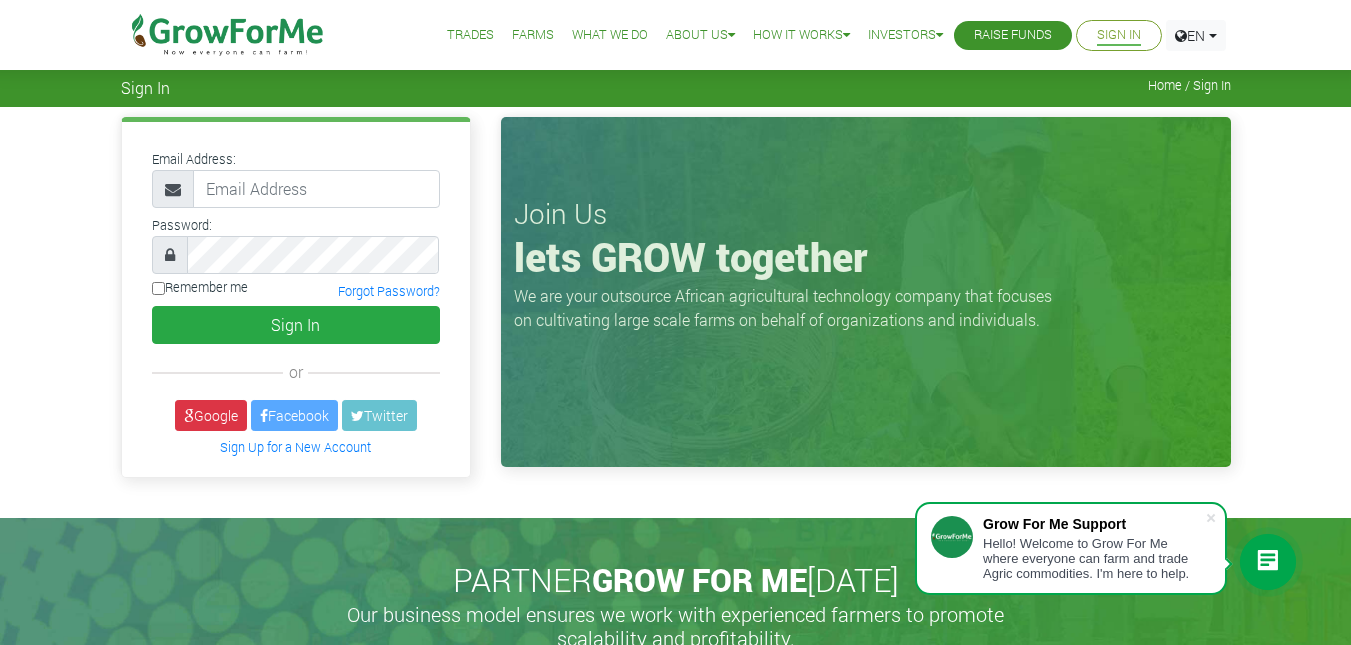 scroll, scrollTop: 0, scrollLeft: 0, axis: both 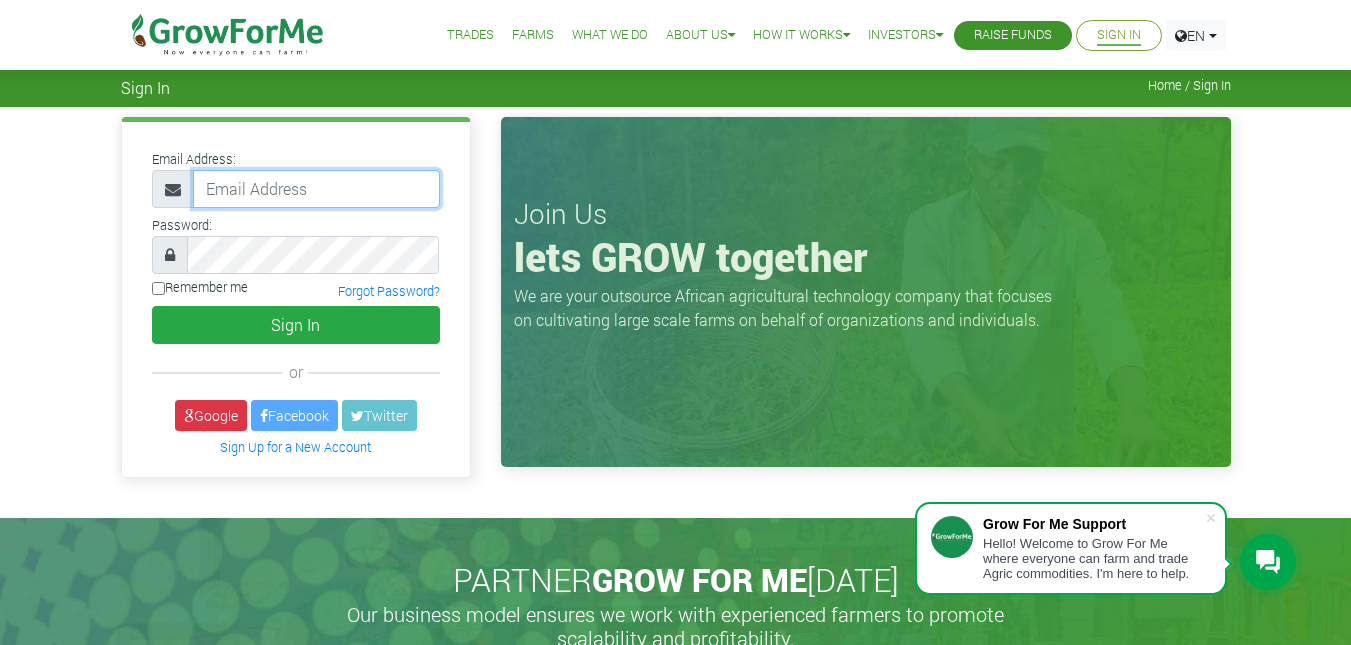 click at bounding box center [316, 189] 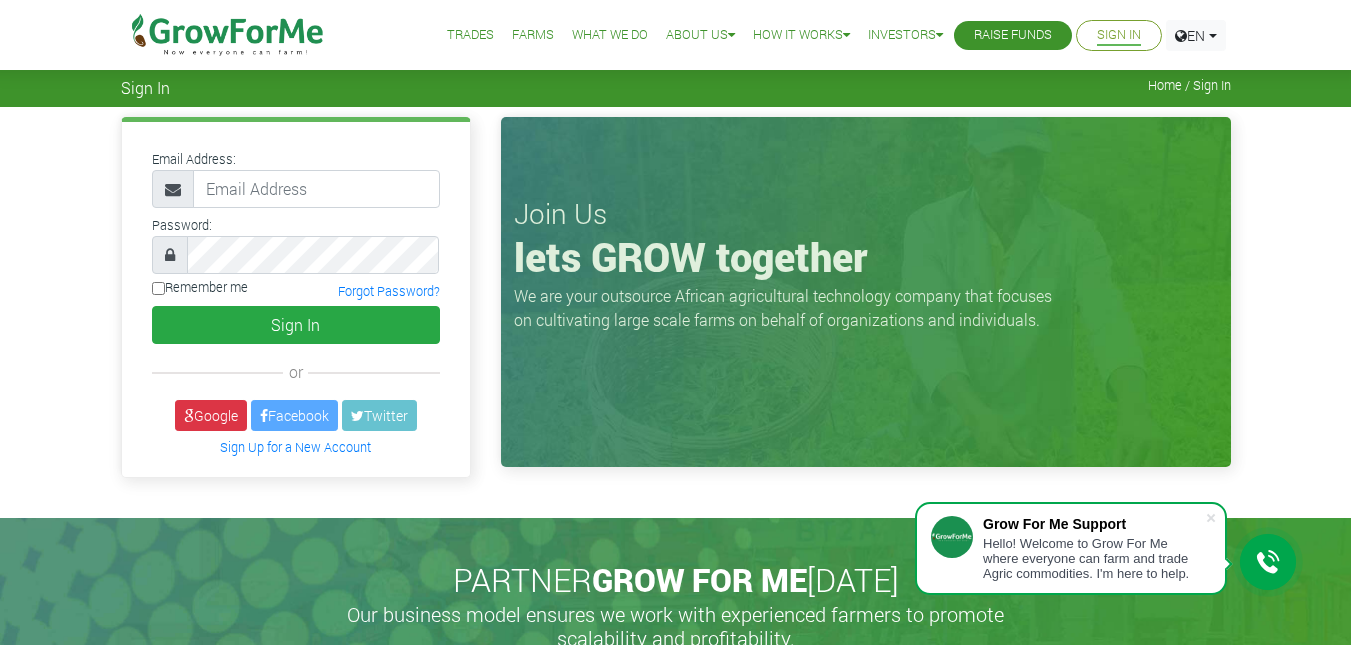 click at bounding box center [316, 189] 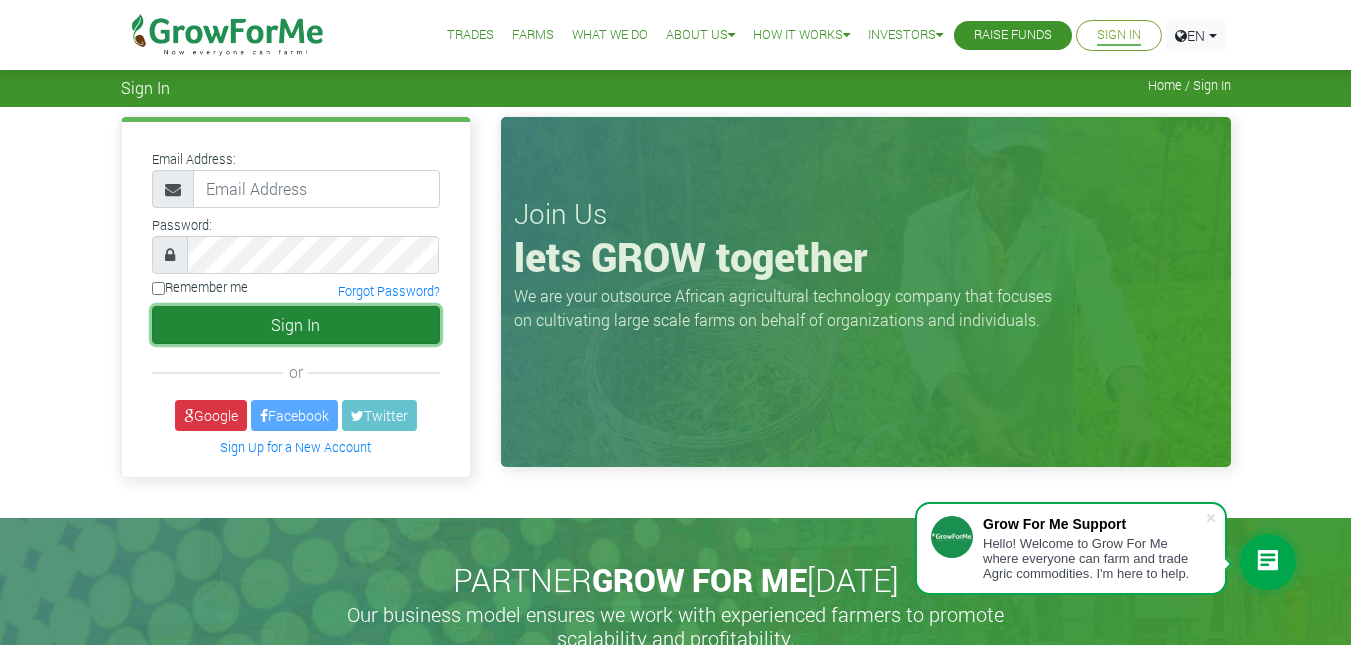 click on "Sign In" at bounding box center (296, 325) 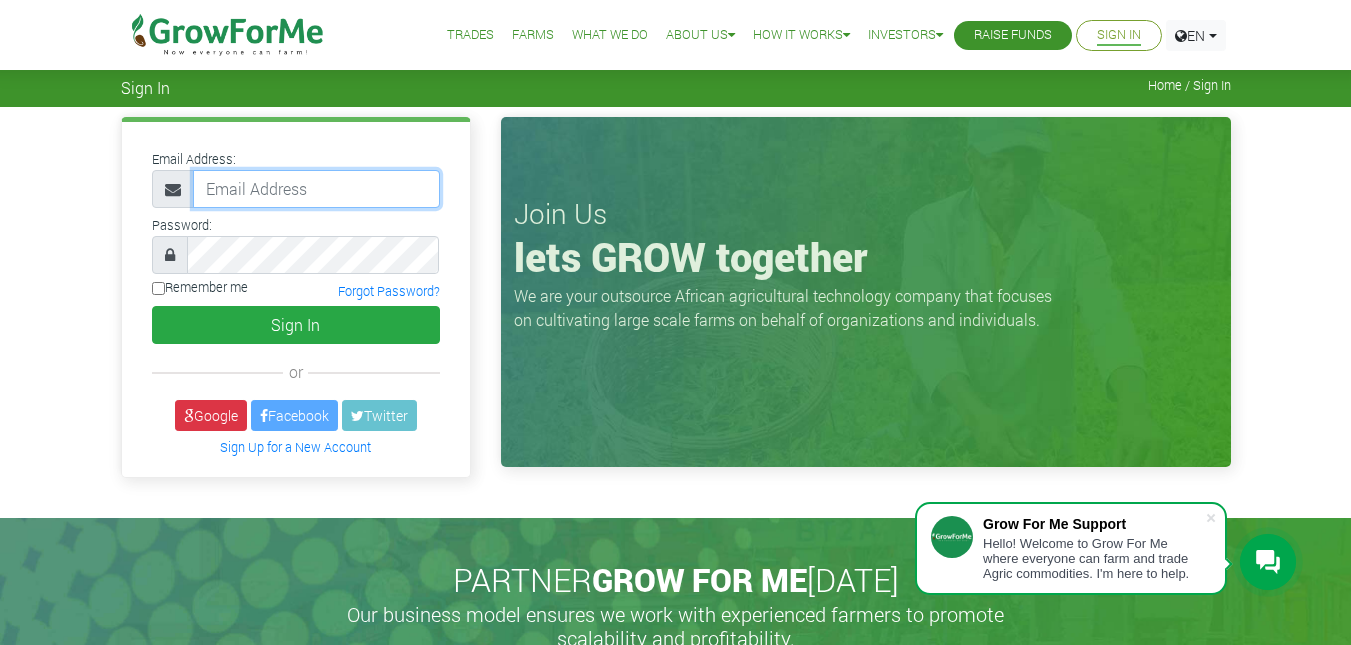 click at bounding box center [316, 189] 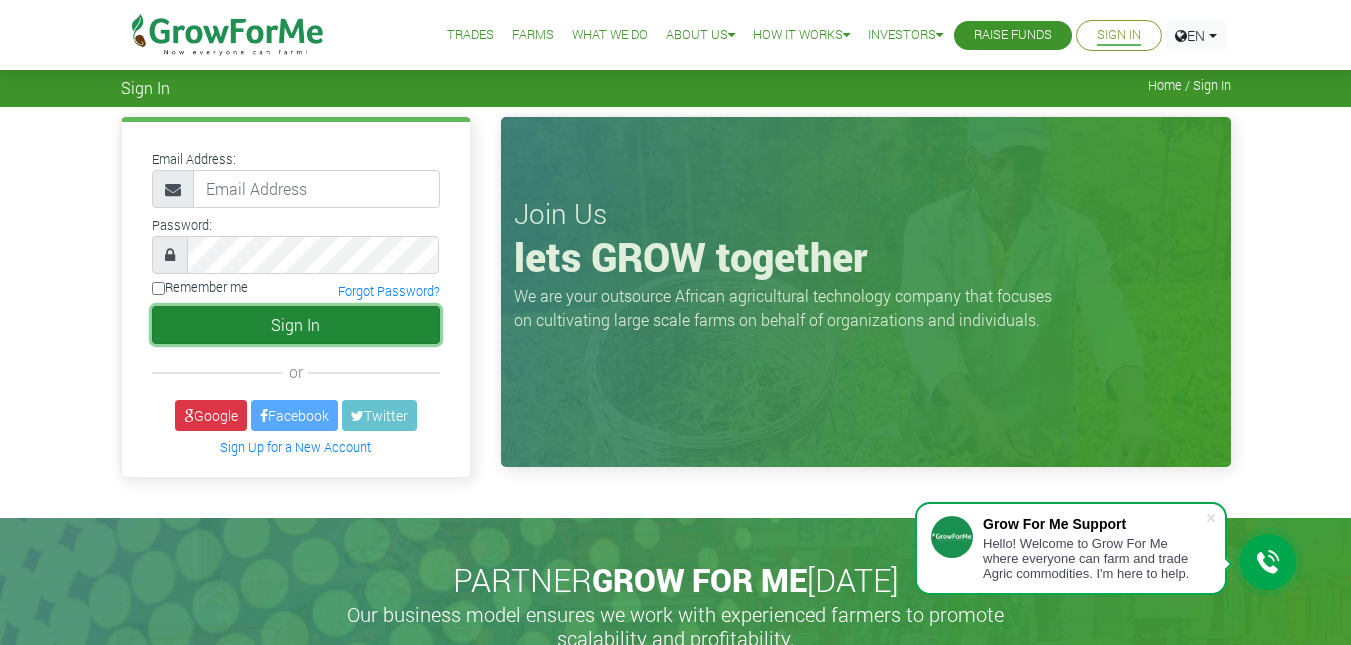 click on "Sign In" at bounding box center (296, 325) 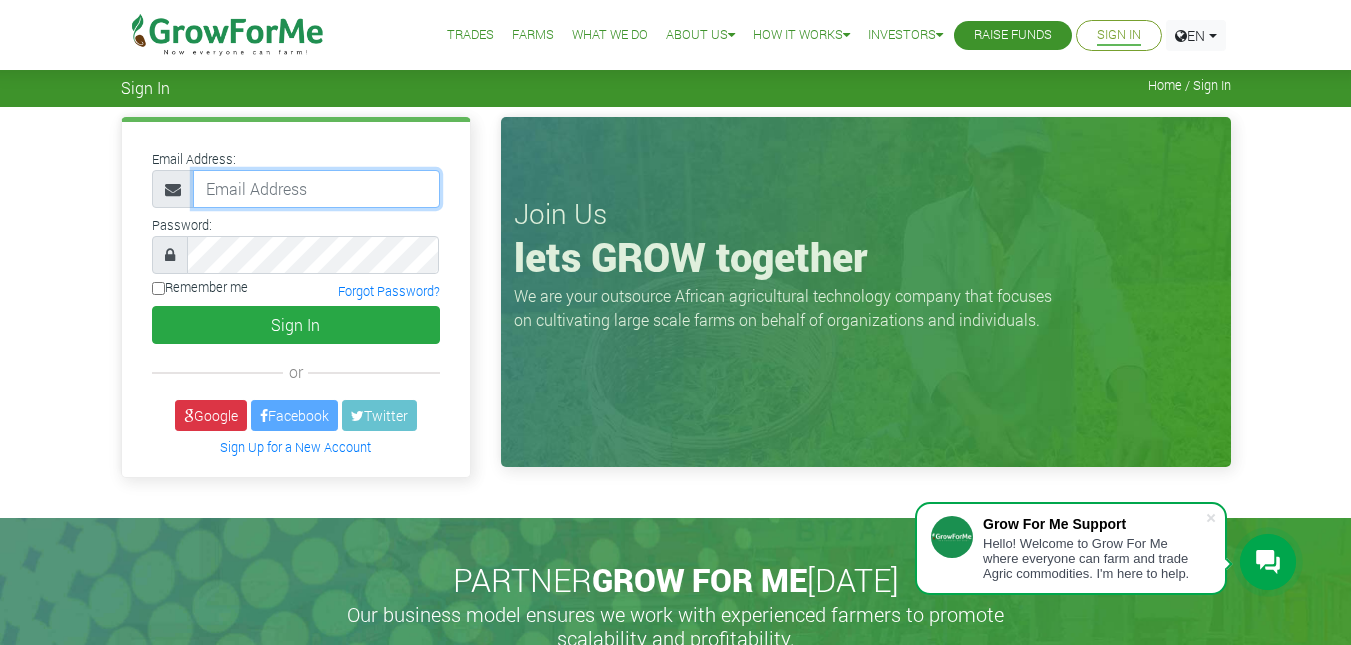 click at bounding box center [316, 189] 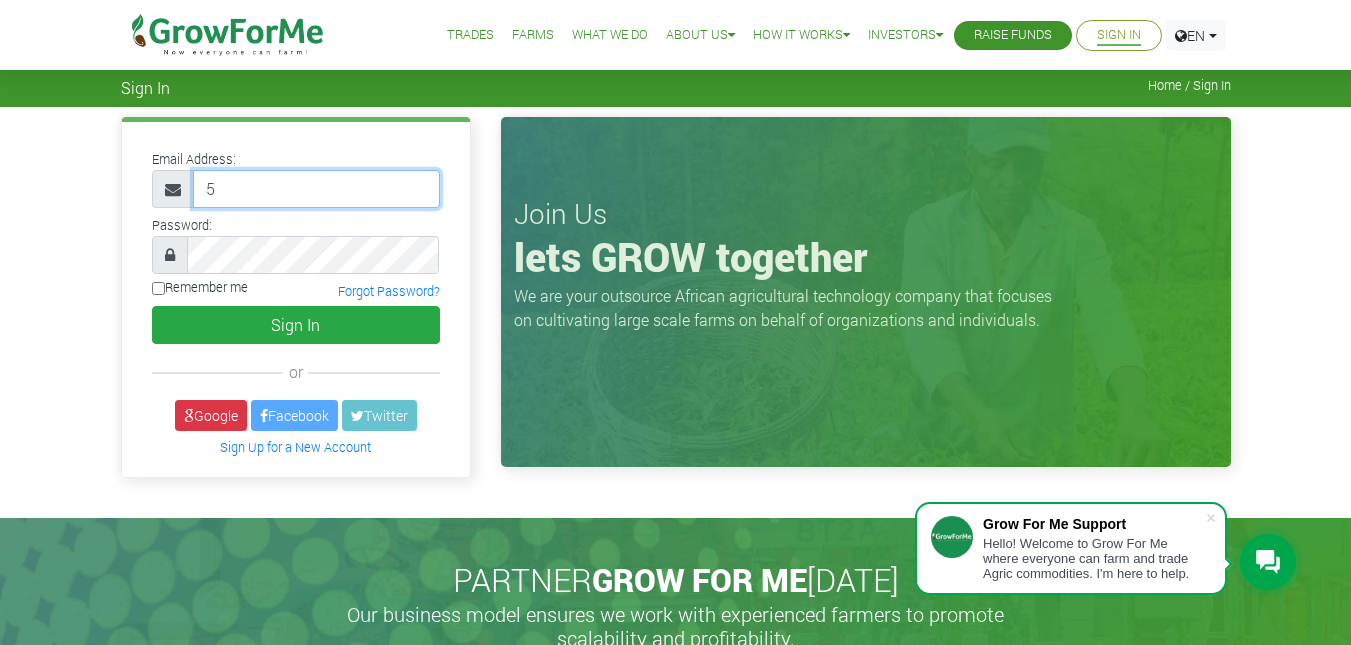 click on "5" at bounding box center (316, 189) 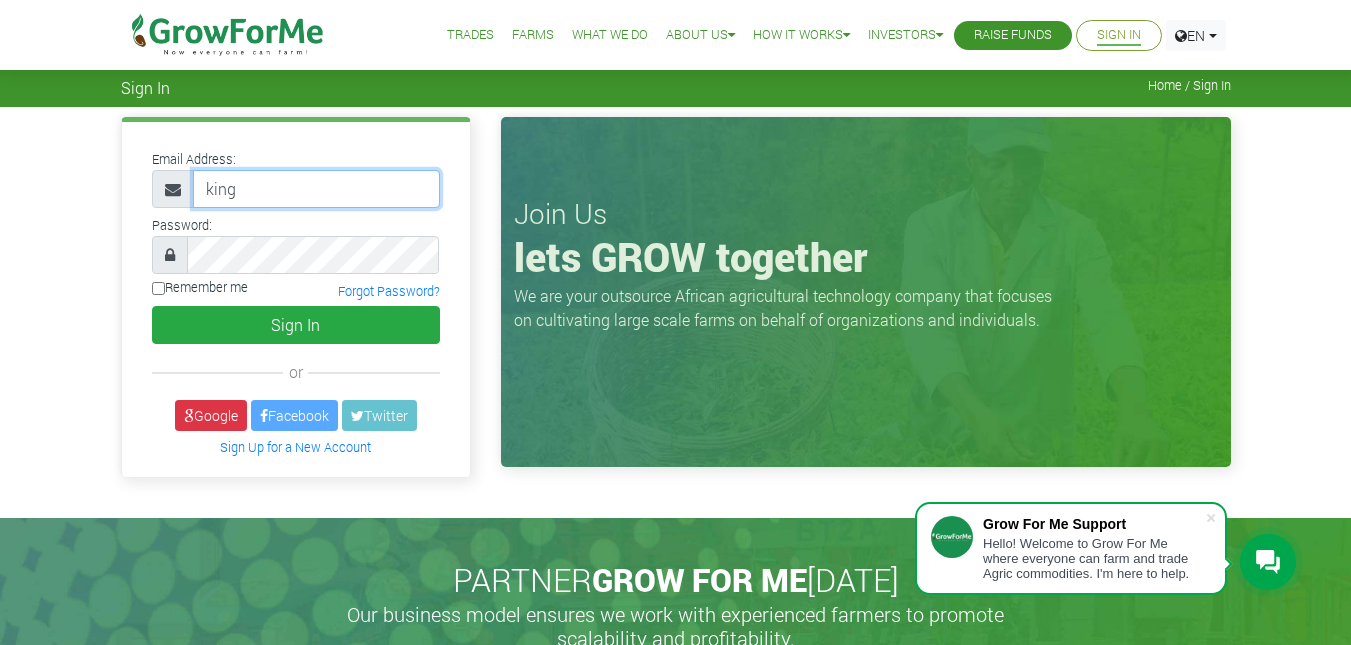 type on "kingrichie60@gmail.com" 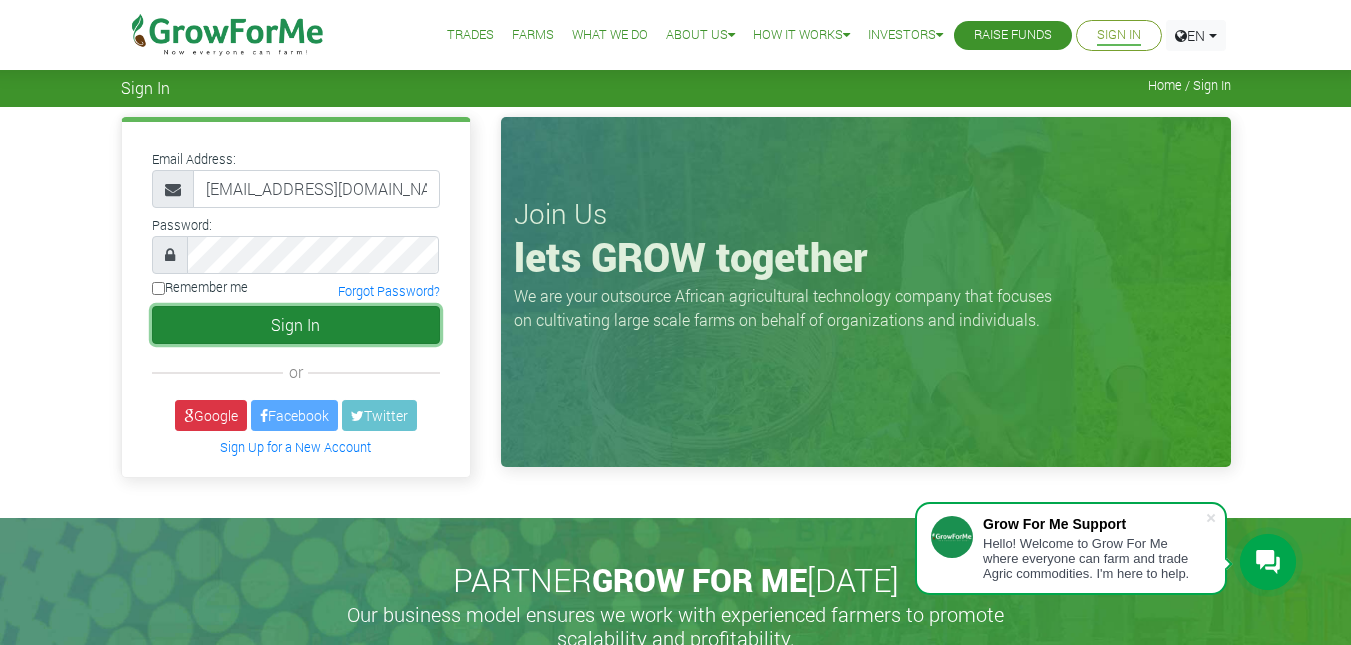 click on "Sign In" at bounding box center (296, 325) 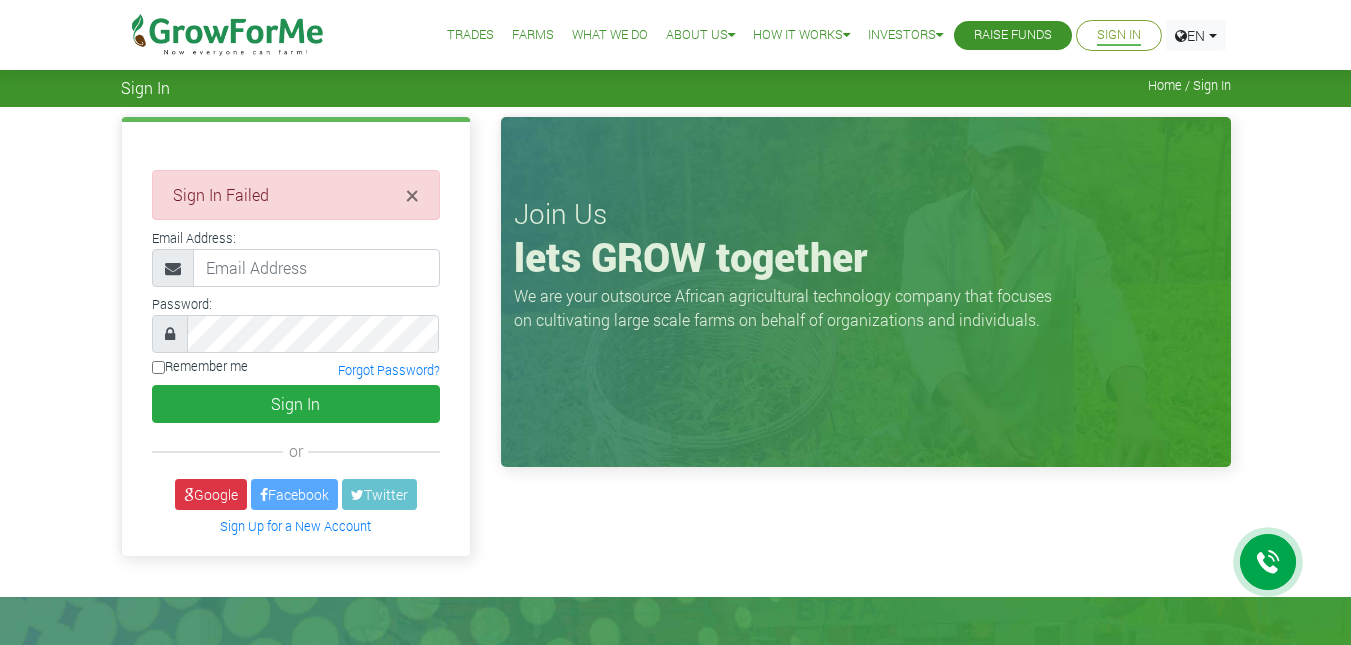 scroll, scrollTop: 0, scrollLeft: 0, axis: both 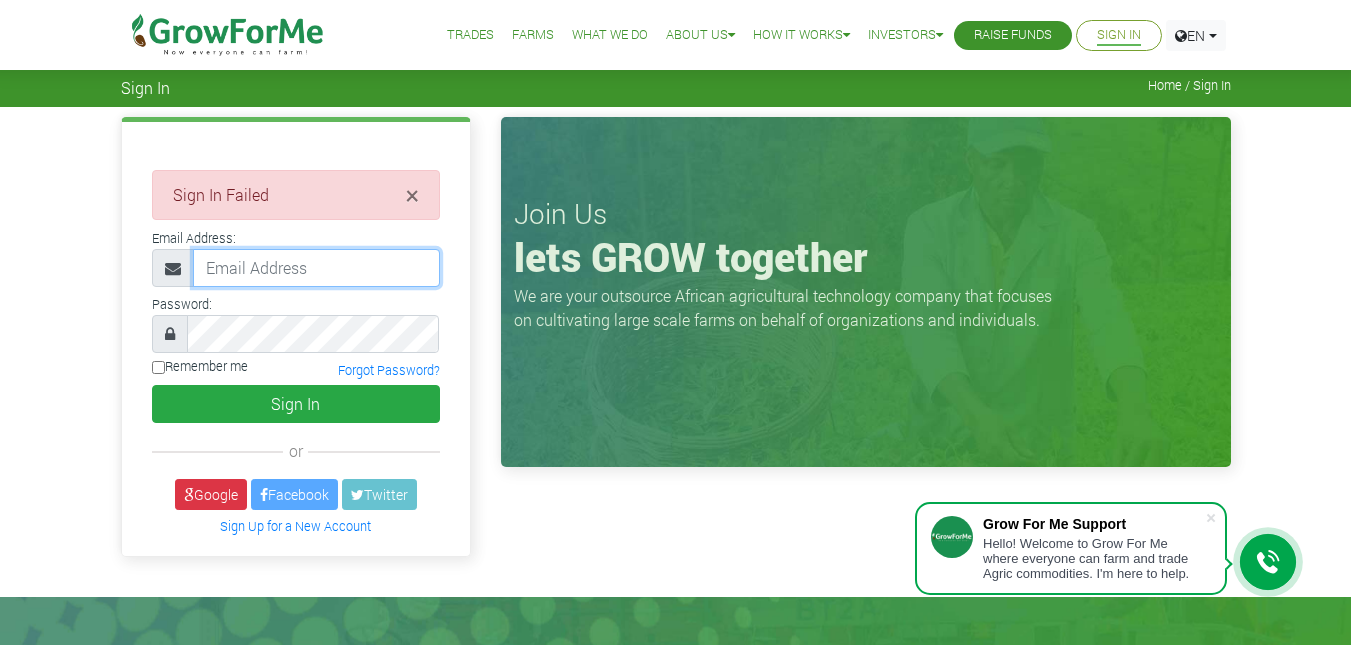 click at bounding box center (316, 268) 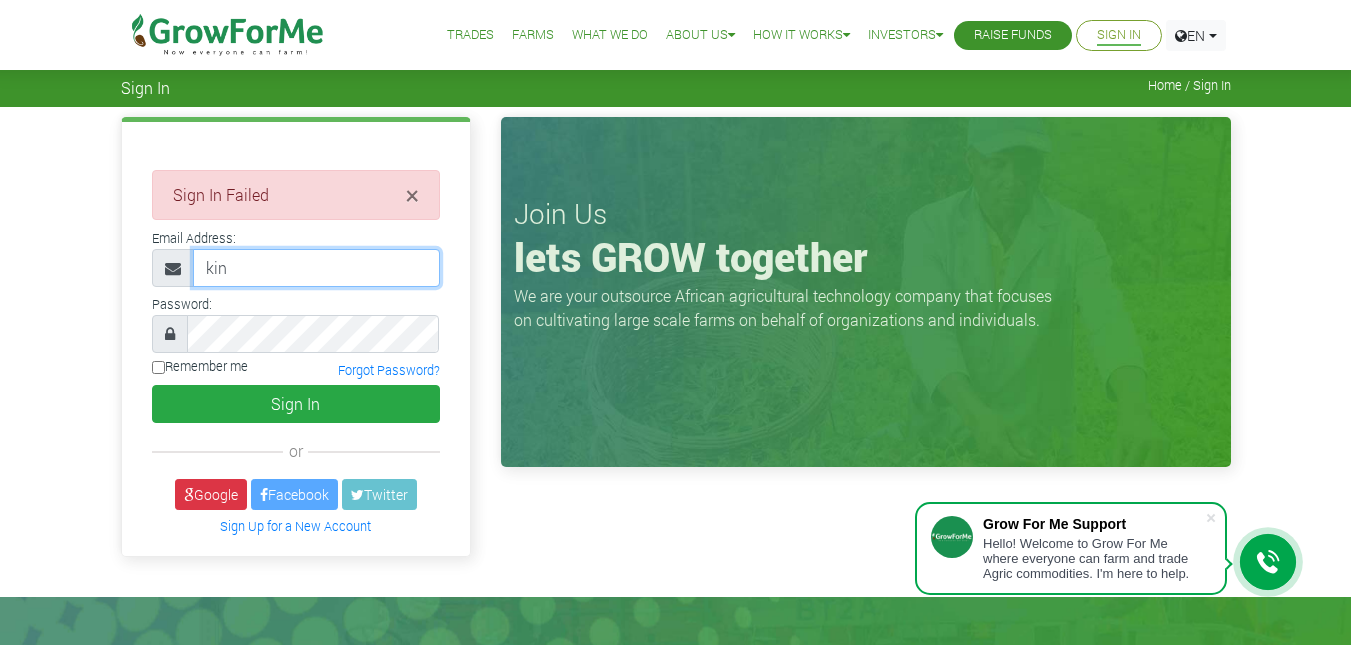 type on "kingrichie60@gmail.com" 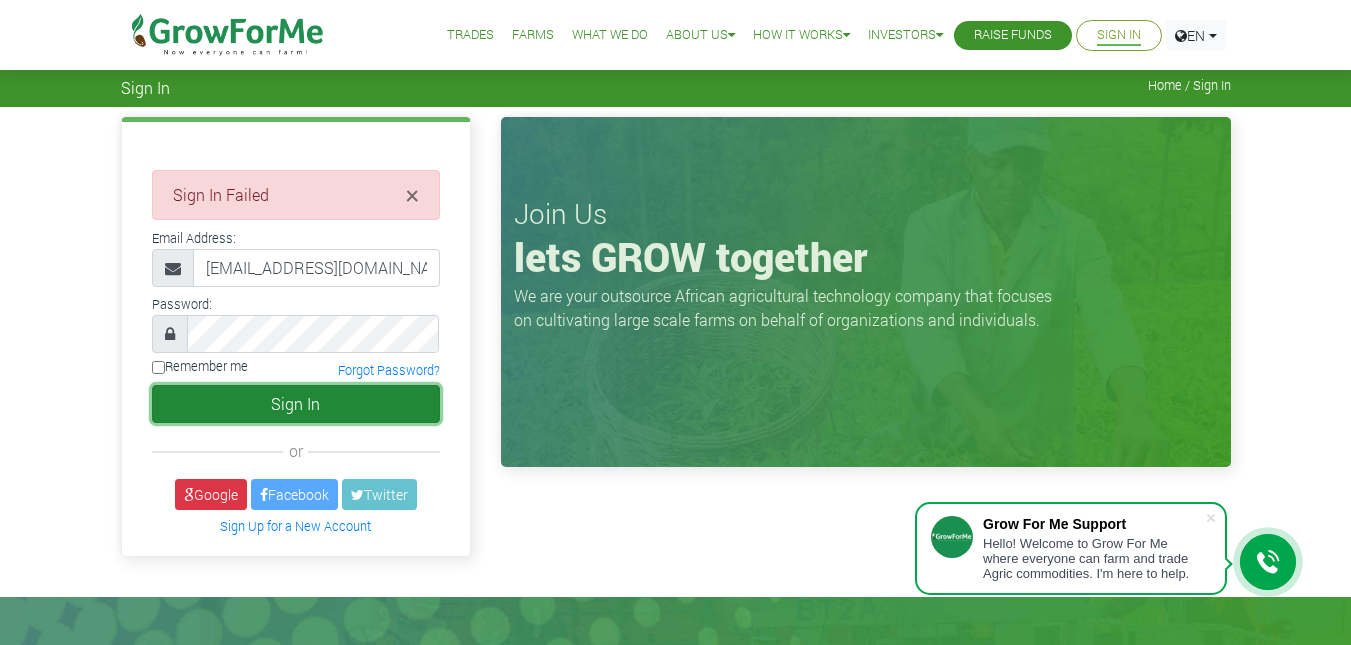click on "Sign In" at bounding box center (296, 404) 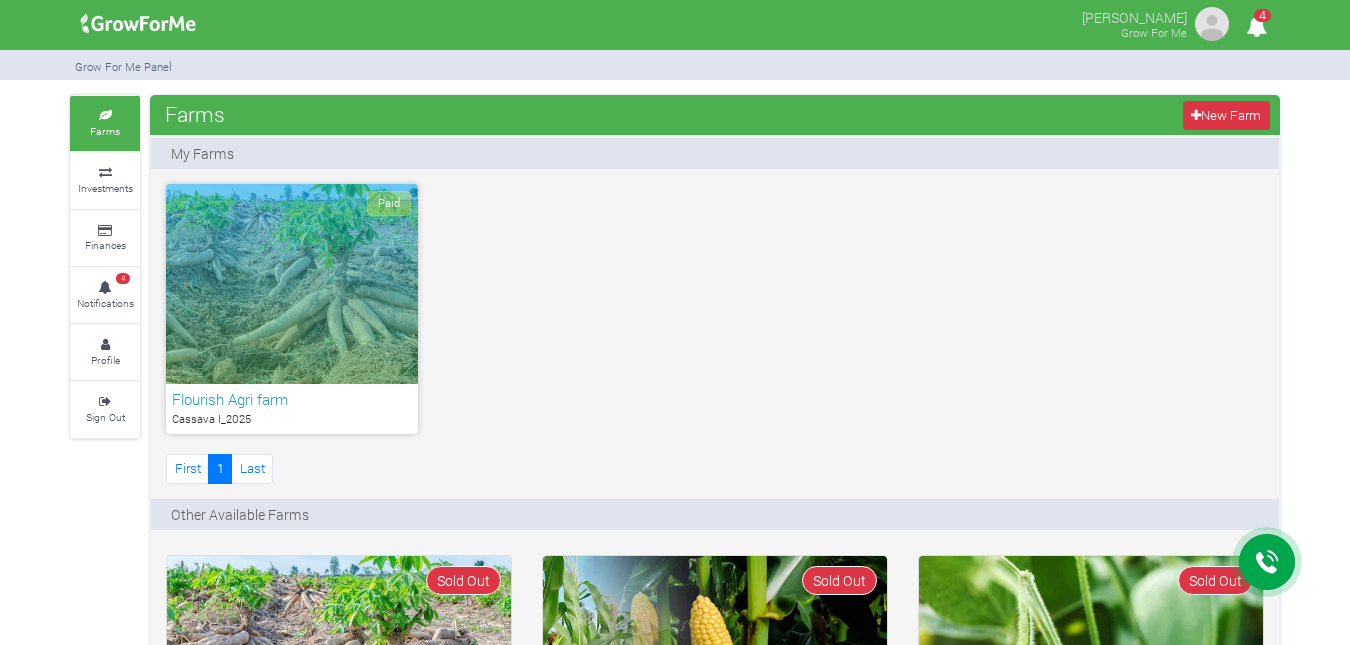 scroll, scrollTop: 0, scrollLeft: 0, axis: both 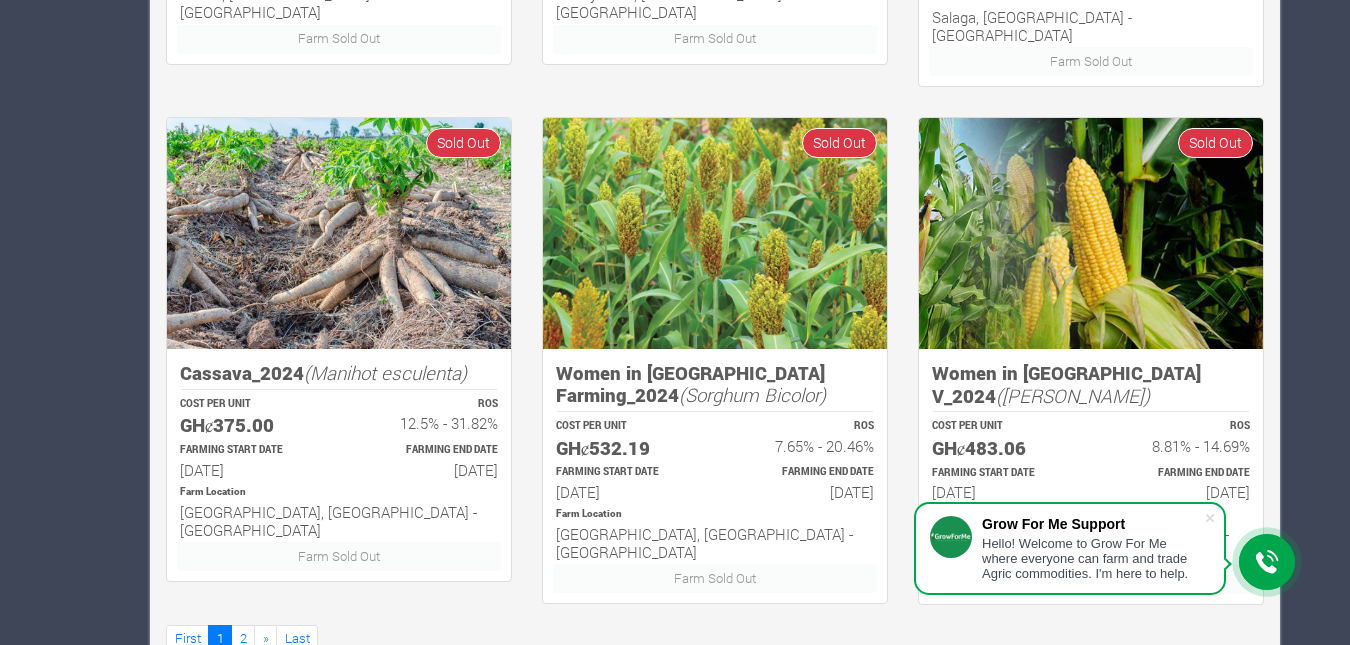 click on "8.81% - 14.69%" at bounding box center [1179, 446] 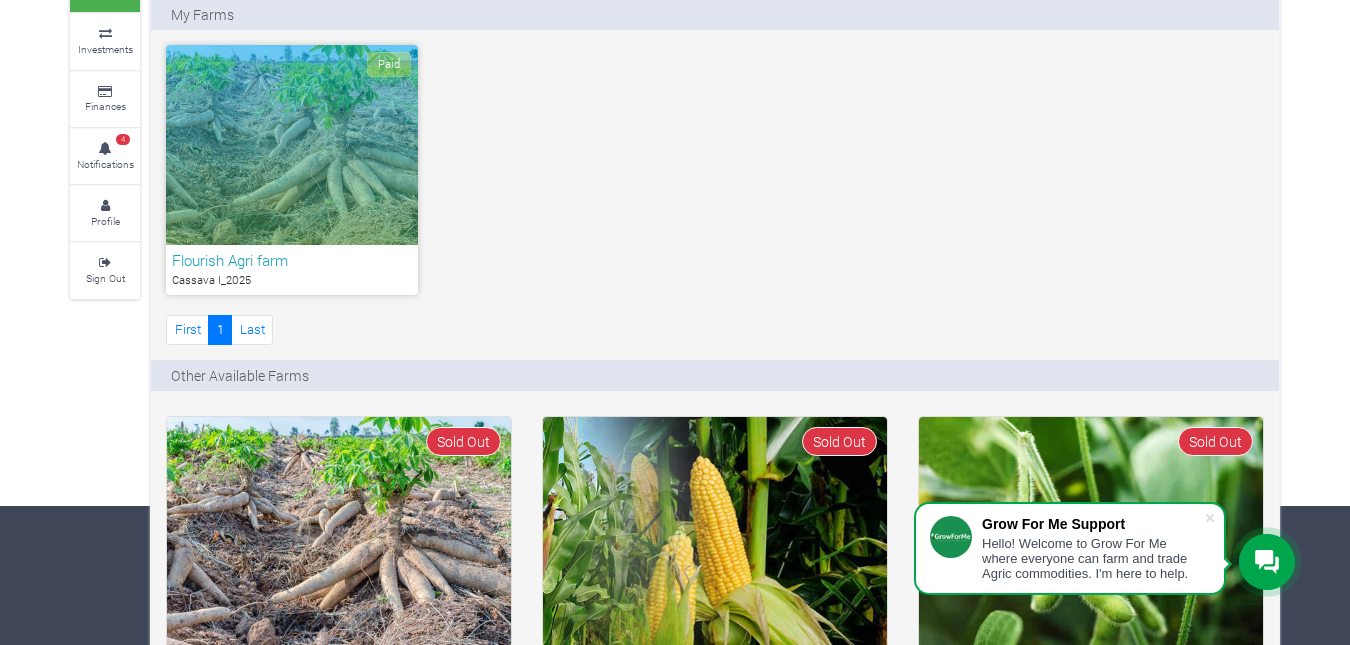 scroll, scrollTop: 0, scrollLeft: 0, axis: both 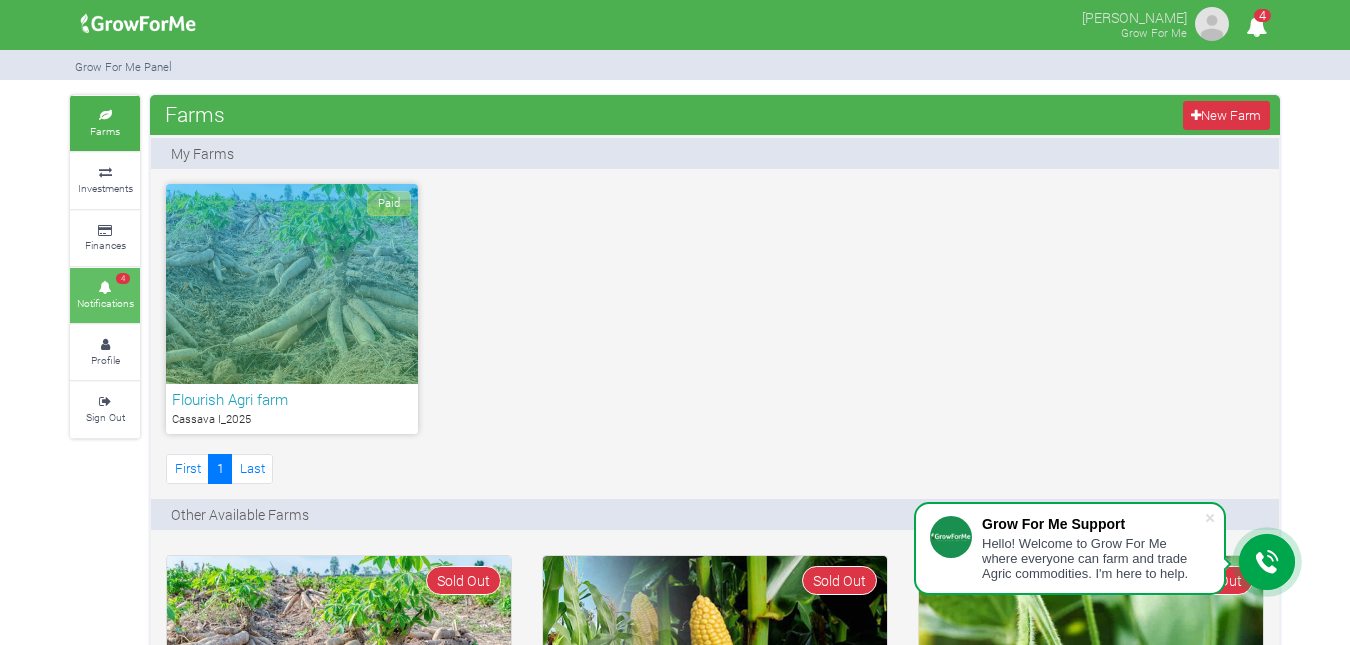 click on "4   Notifications" at bounding box center (105, 295) 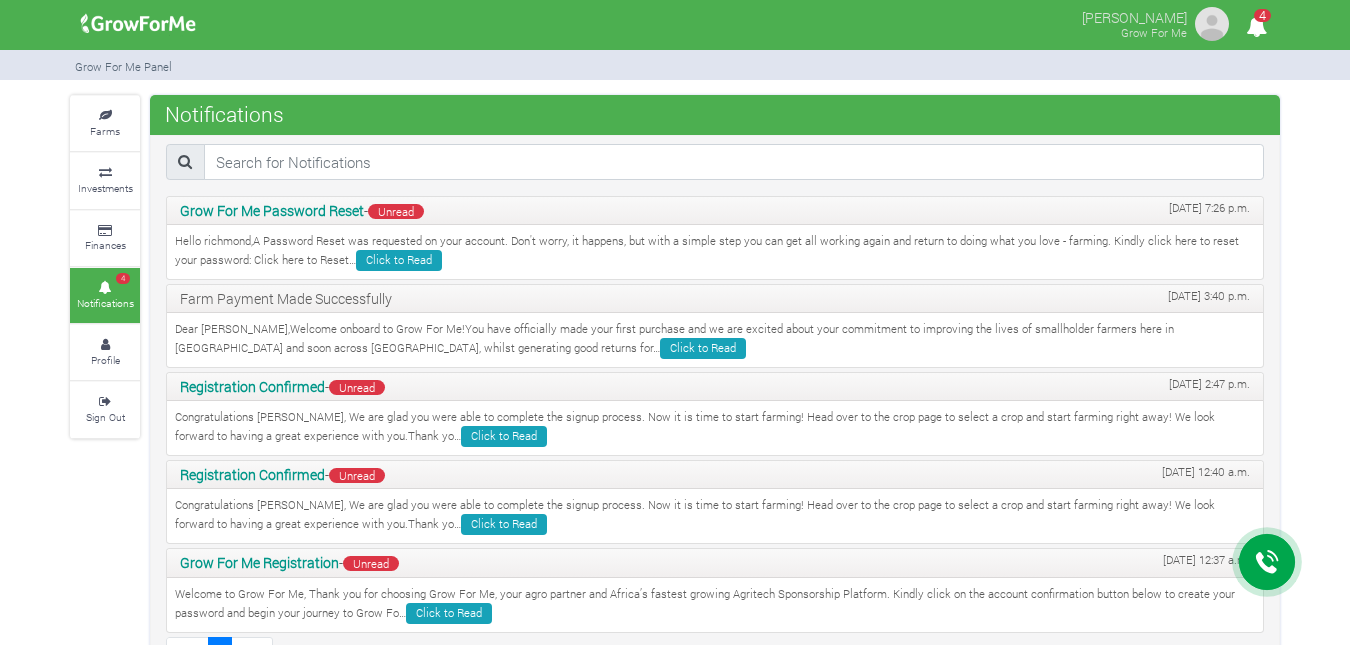 scroll, scrollTop: 0, scrollLeft: 0, axis: both 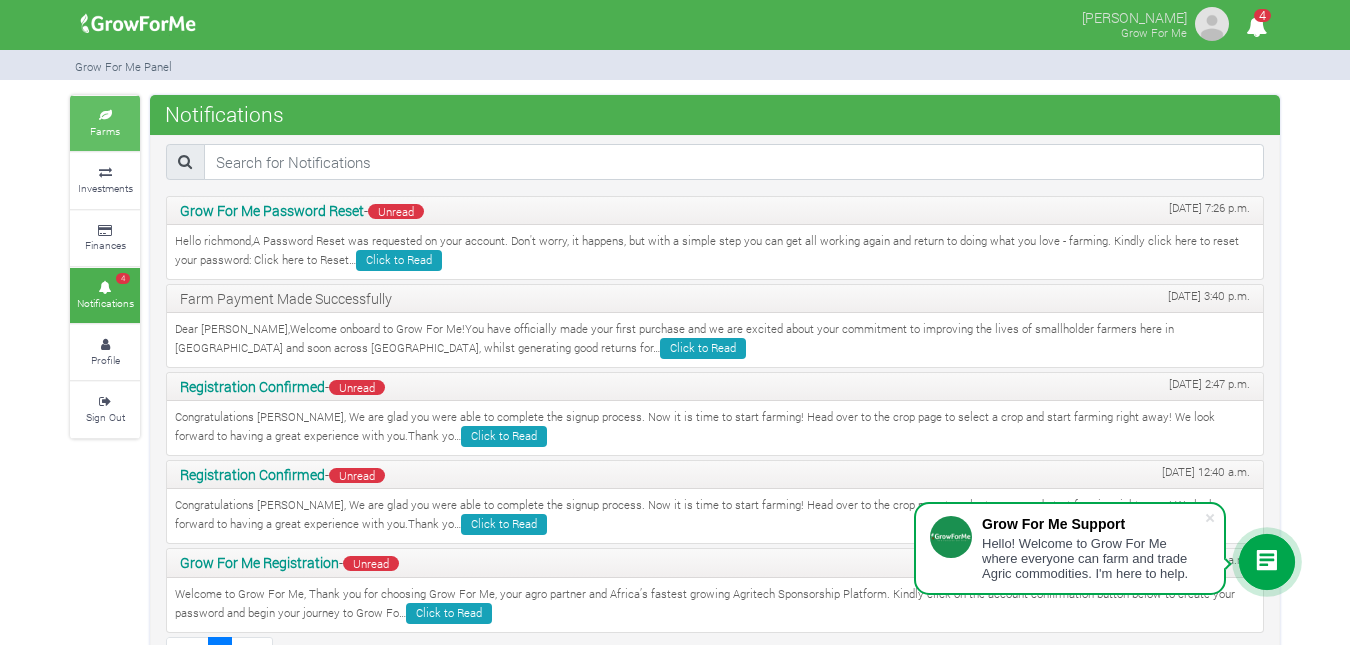 click on "Farms" at bounding box center [105, 131] 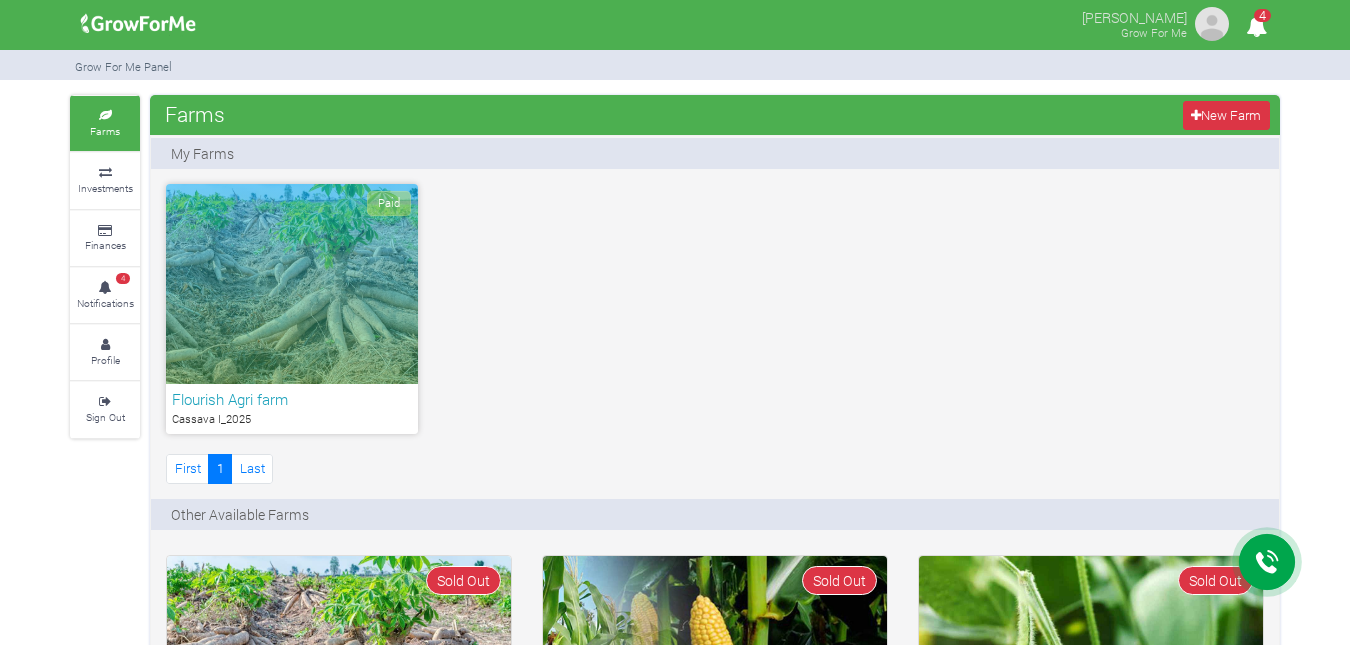 scroll, scrollTop: 0, scrollLeft: 0, axis: both 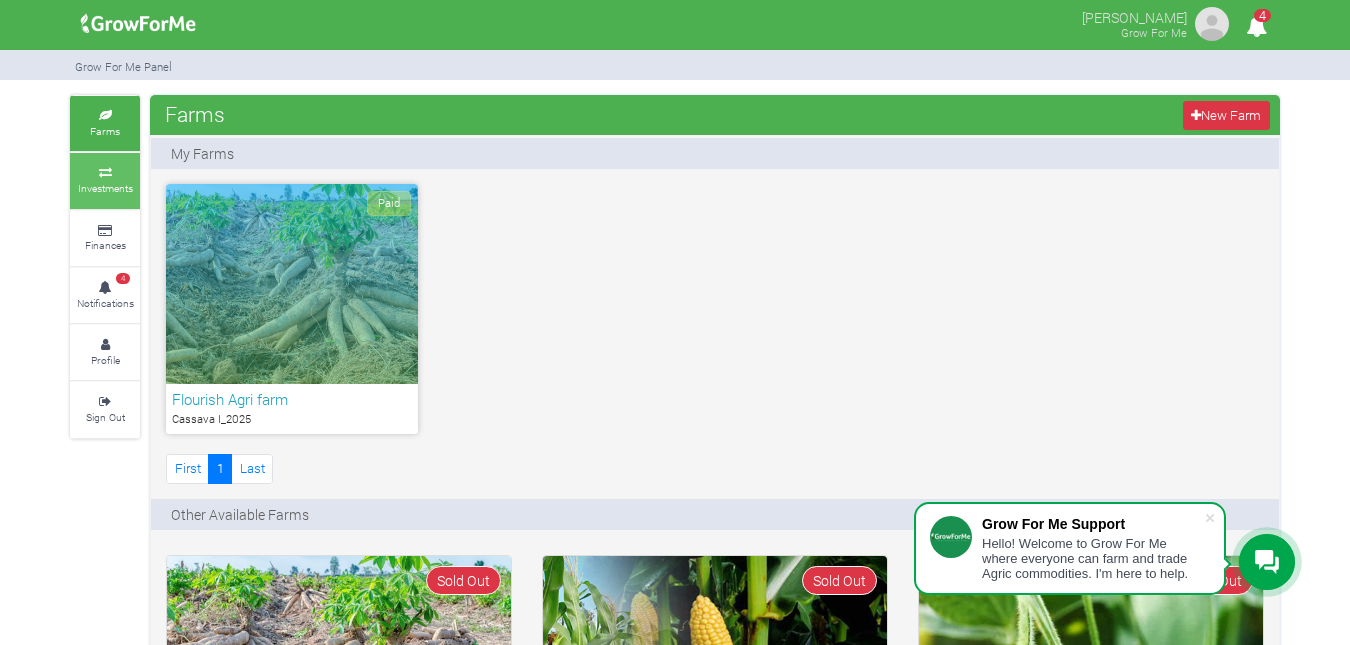 click on "Investments" at bounding box center [105, 180] 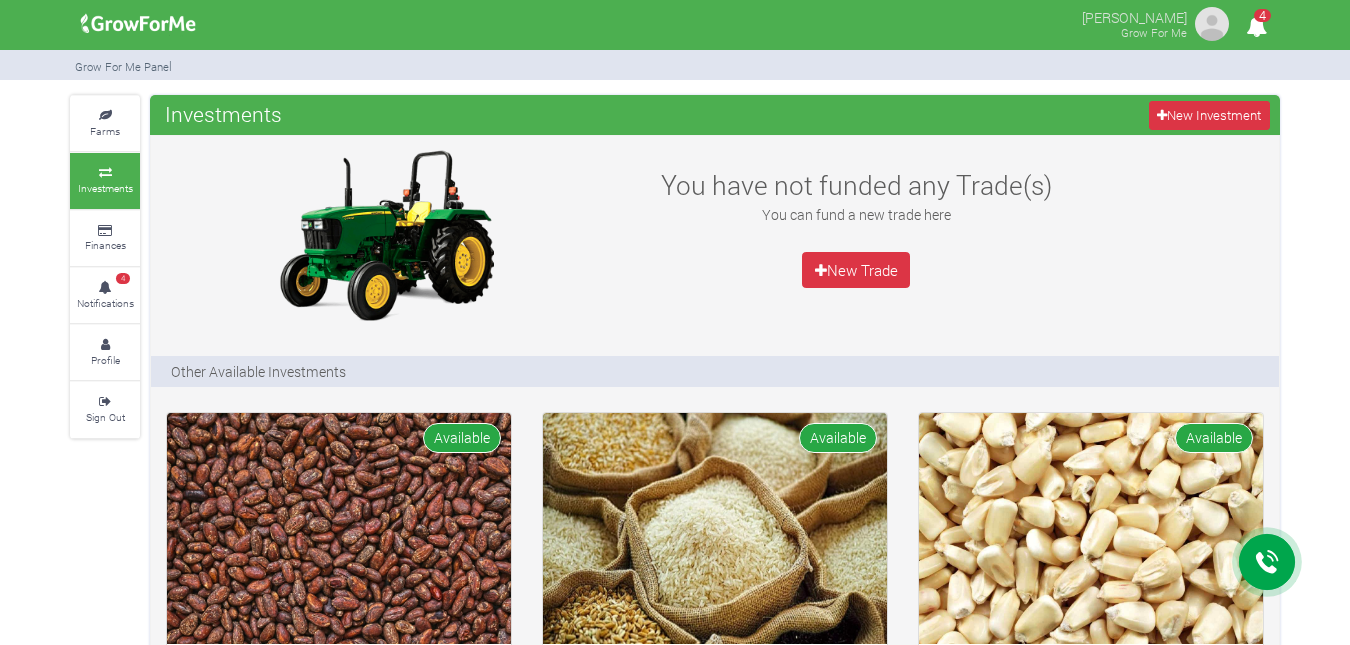 scroll, scrollTop: 0, scrollLeft: 0, axis: both 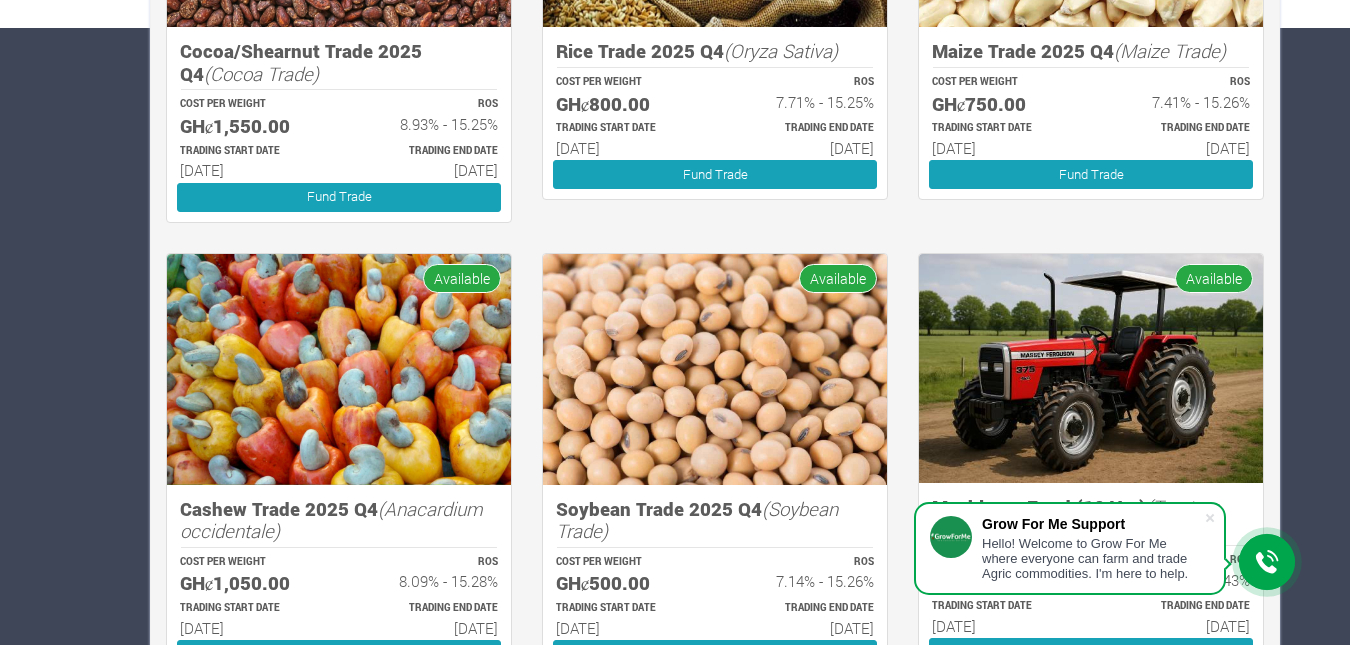 click at bounding box center [1091, 368] 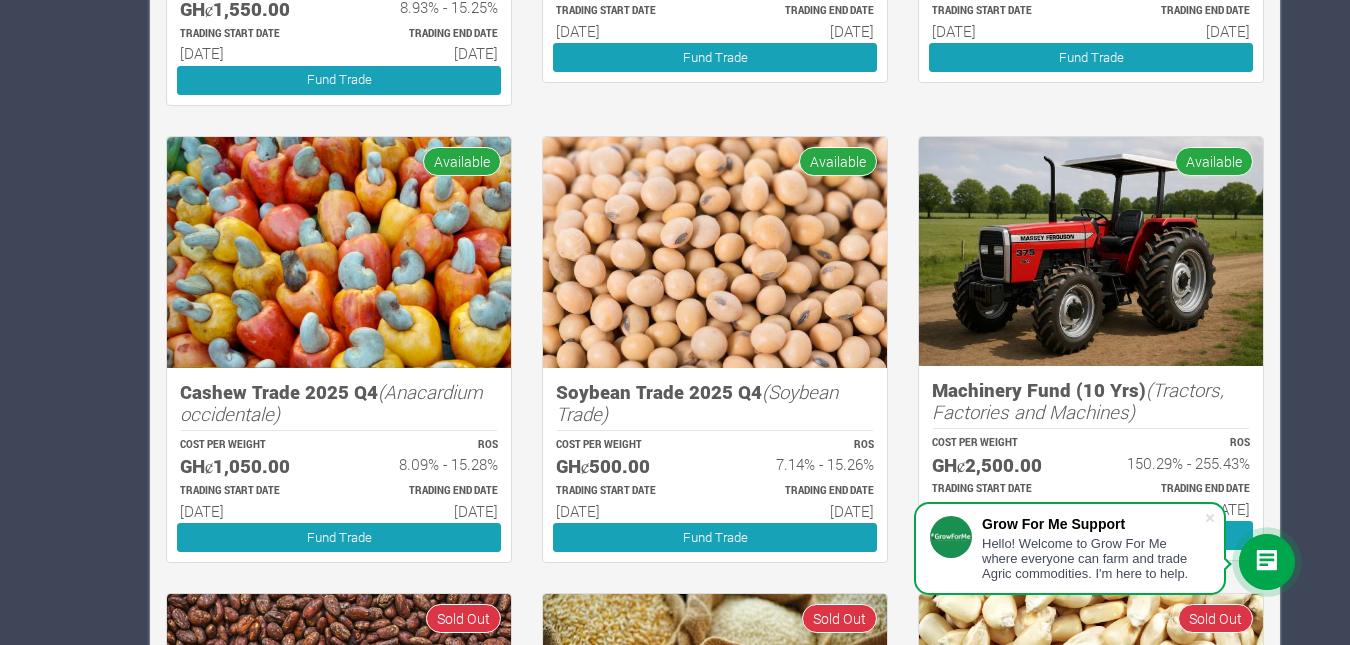 scroll, scrollTop: 746, scrollLeft: 0, axis: vertical 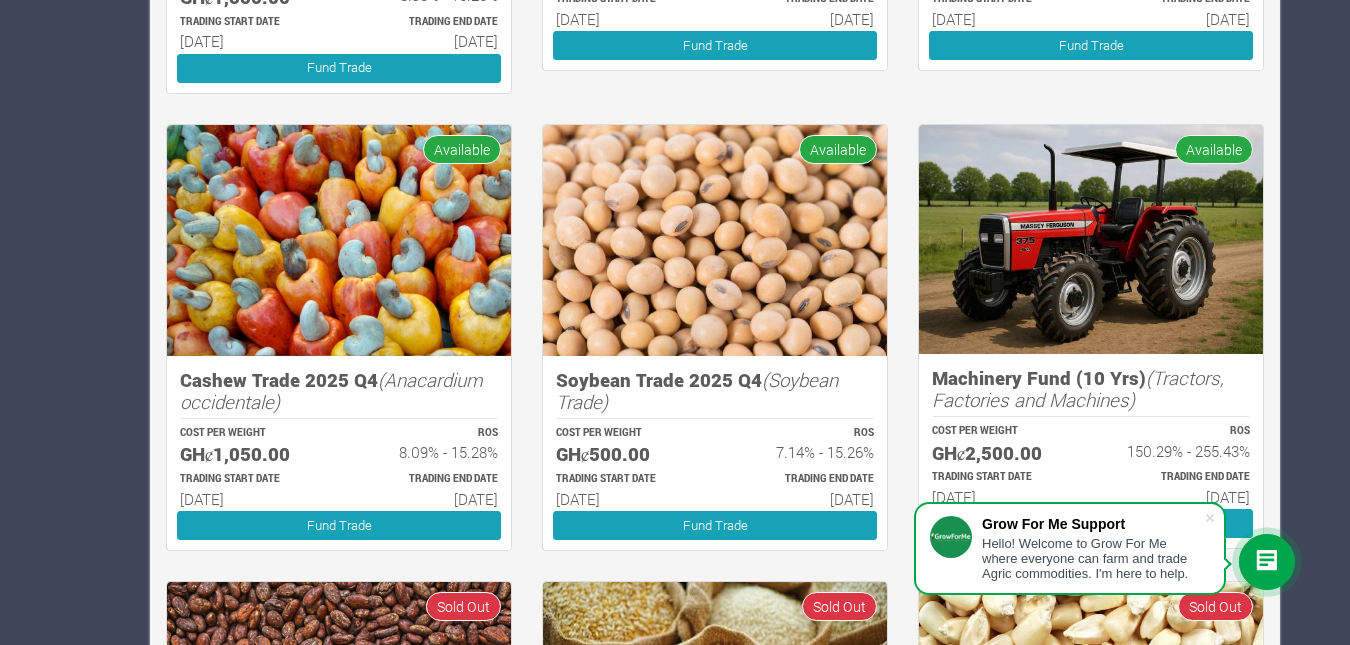 click at bounding box center [1091, 239] 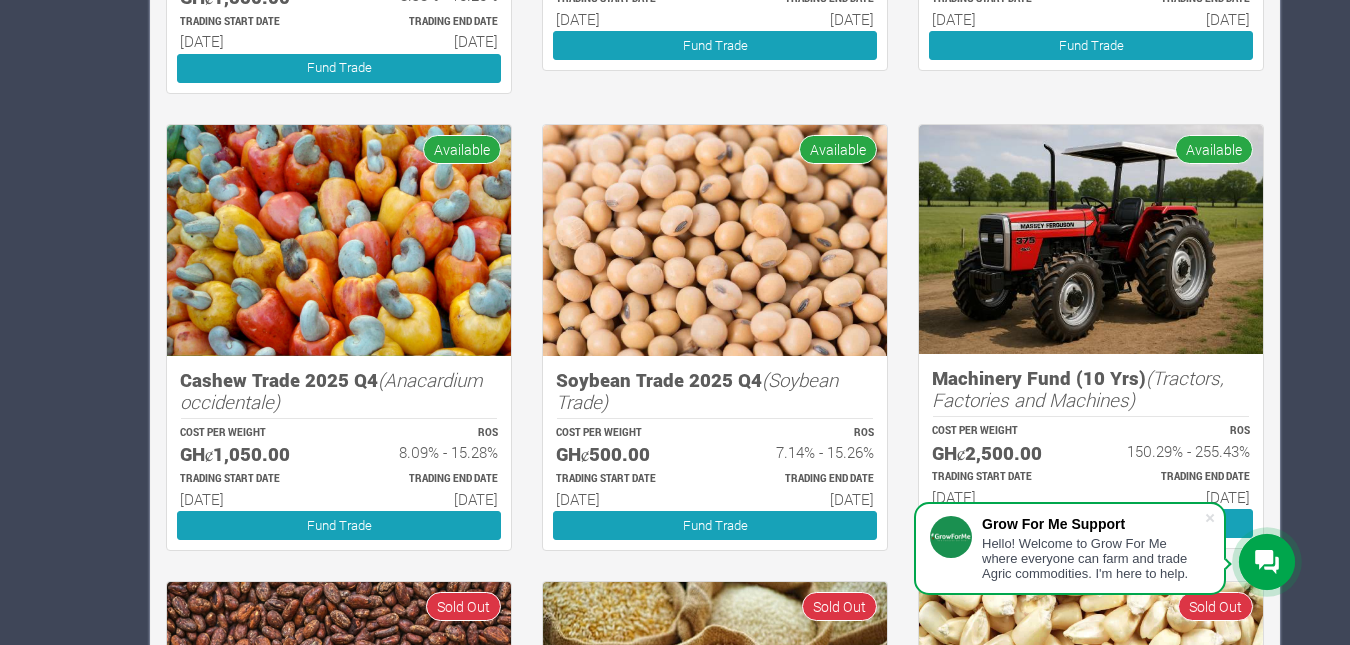 click on "Available" at bounding box center (1214, 149) 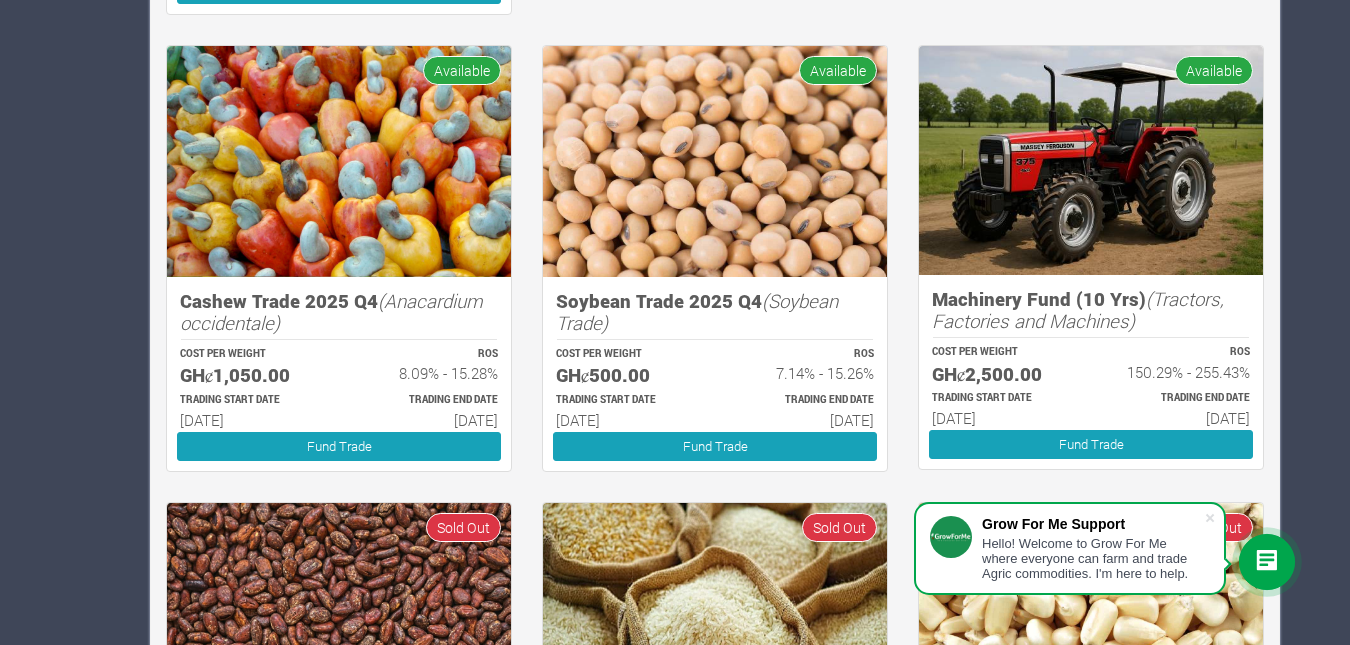 scroll, scrollTop: 826, scrollLeft: 0, axis: vertical 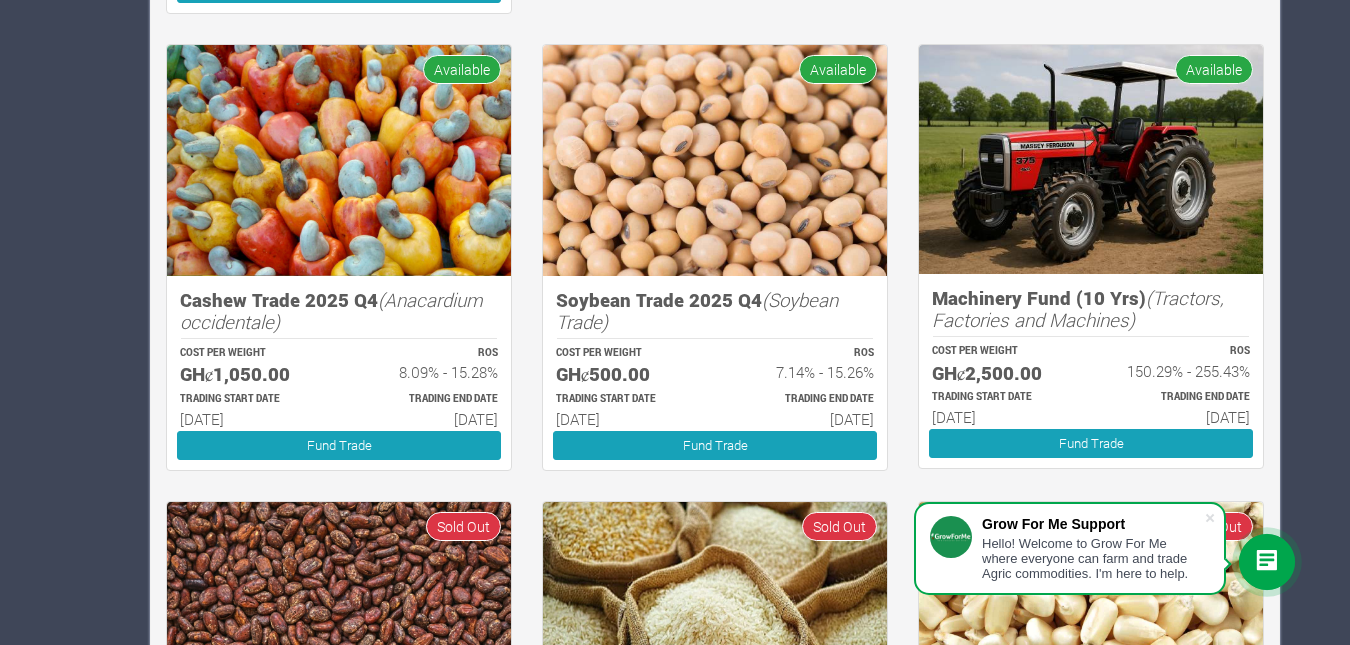 click on "Machinery Fund (10 Yrs)  (Tractors, Factories and Machines)" at bounding box center (1091, 309) 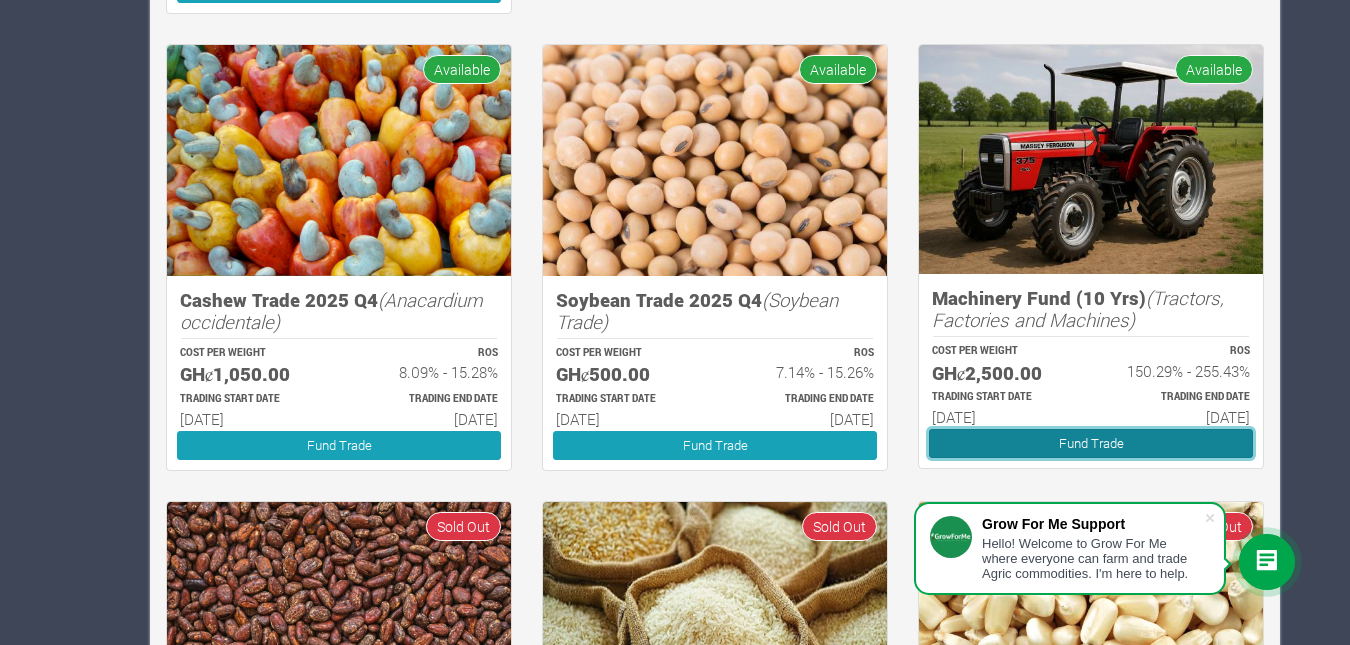 click on "Fund Trade" at bounding box center (1091, 443) 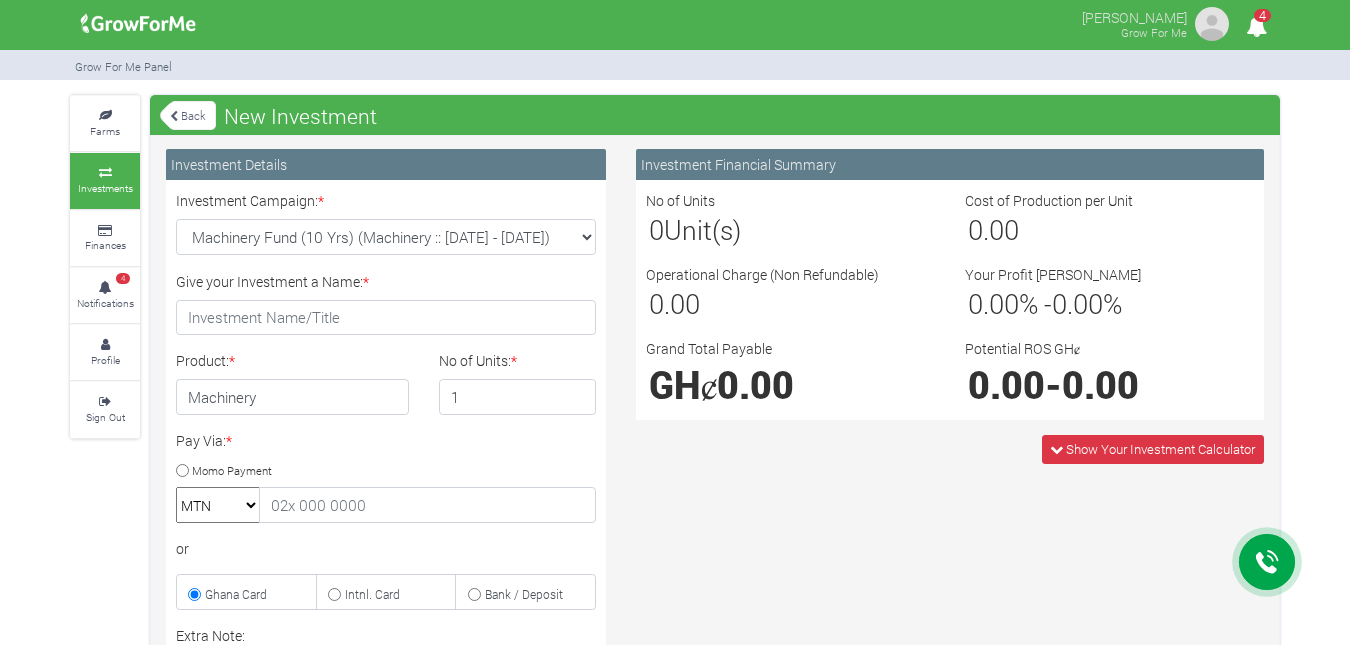 scroll, scrollTop: 0, scrollLeft: 0, axis: both 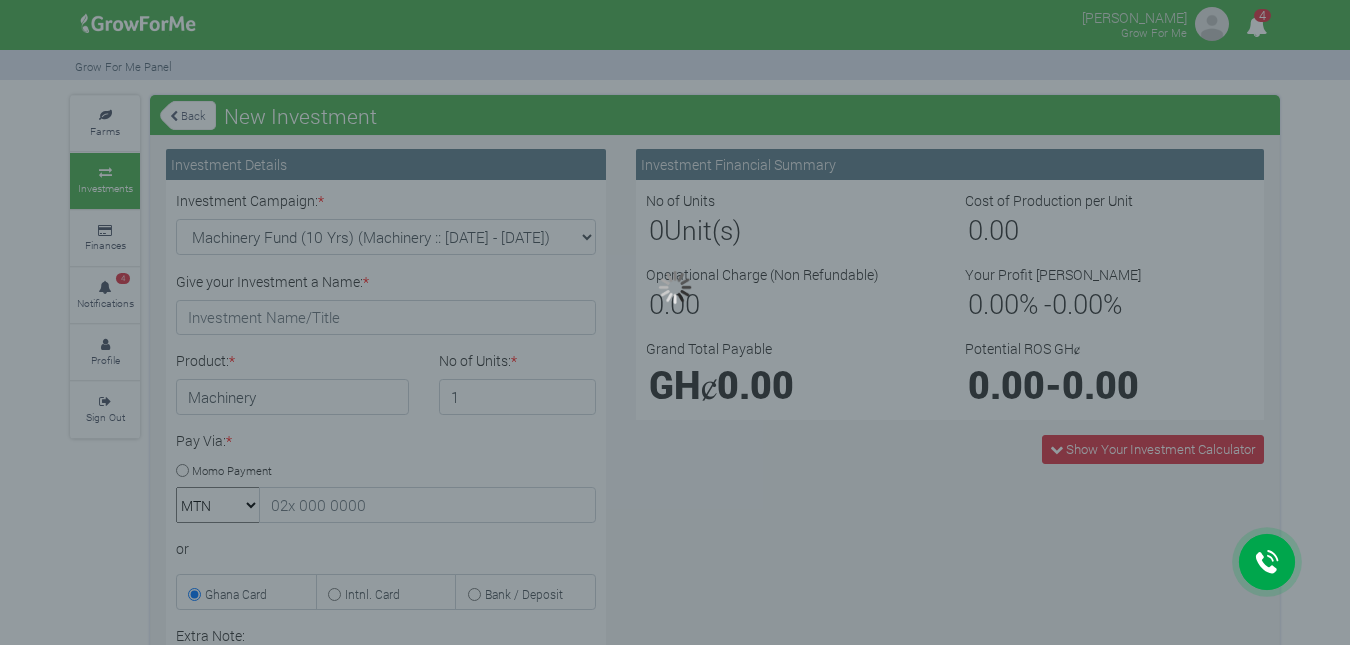 type on "1" 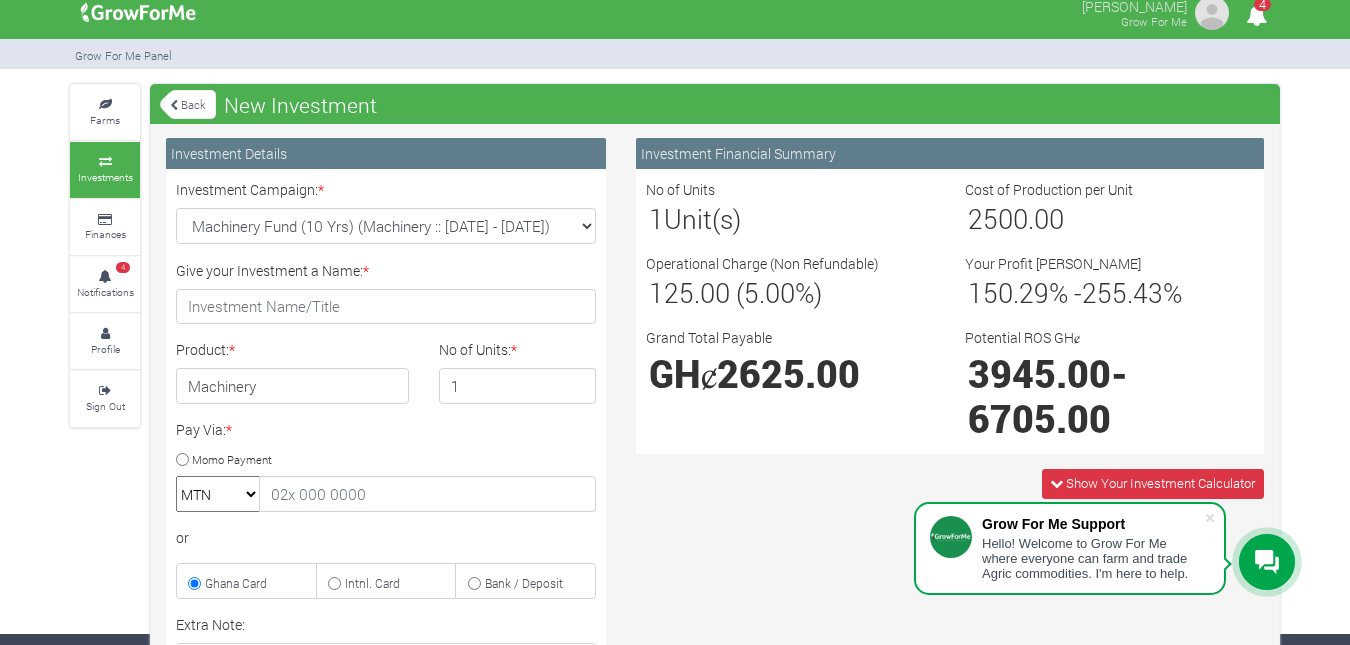 scroll, scrollTop: 0, scrollLeft: 0, axis: both 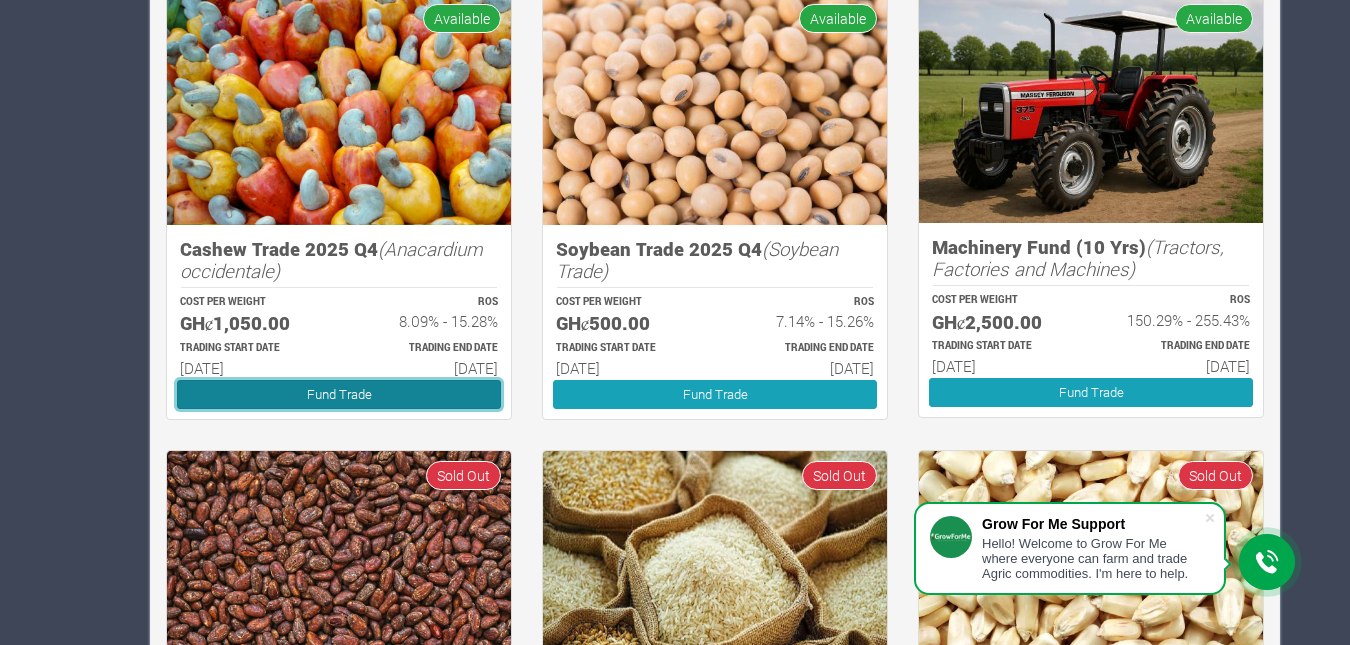 click on "Fund Trade" at bounding box center (339, 394) 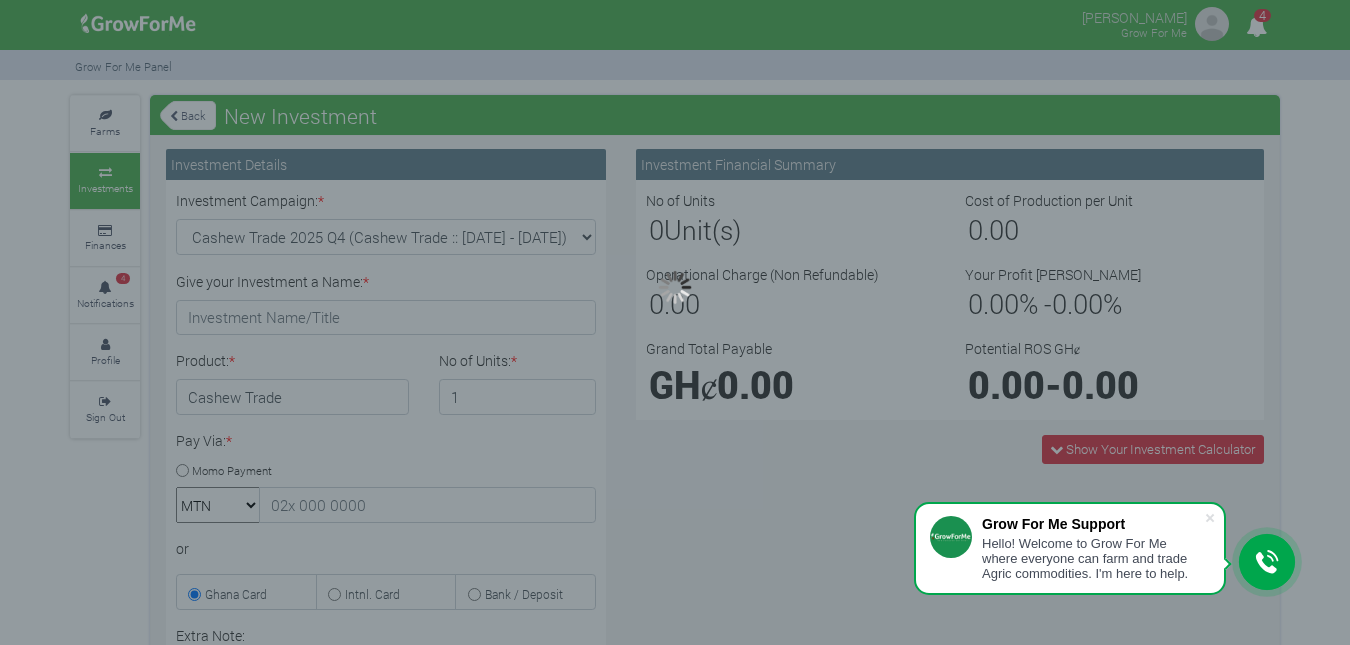 scroll, scrollTop: 0, scrollLeft: 0, axis: both 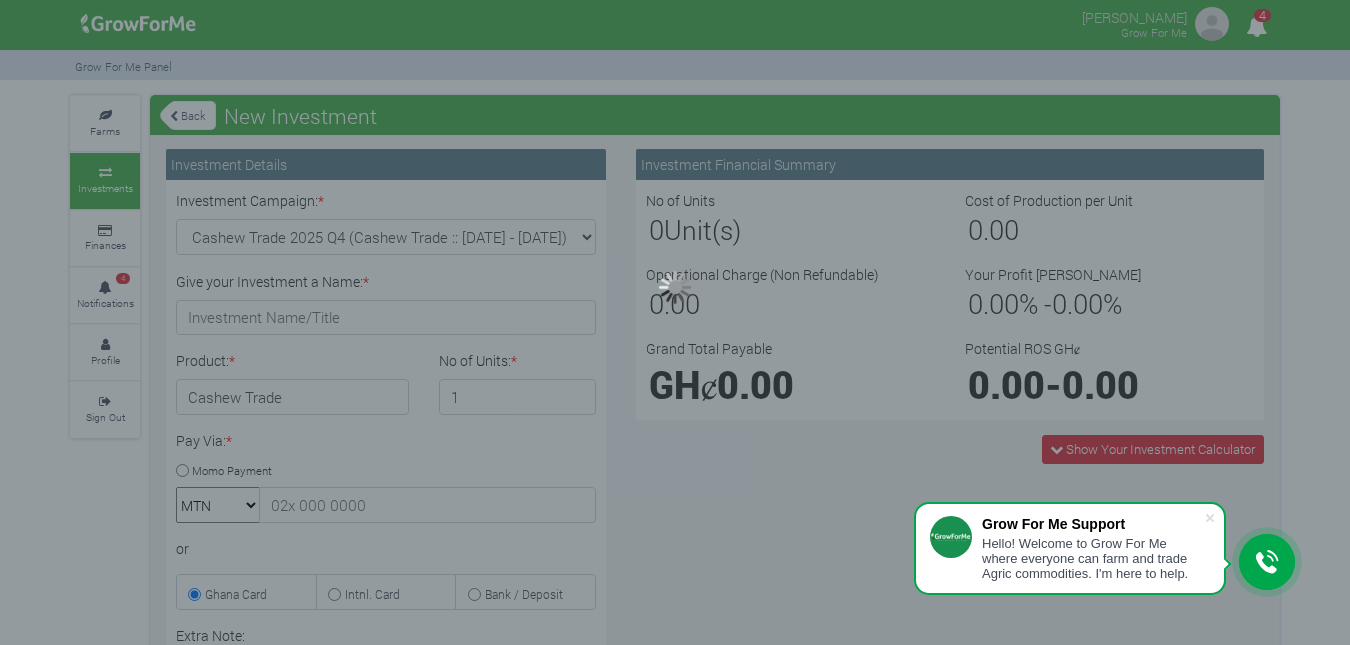 type on "1" 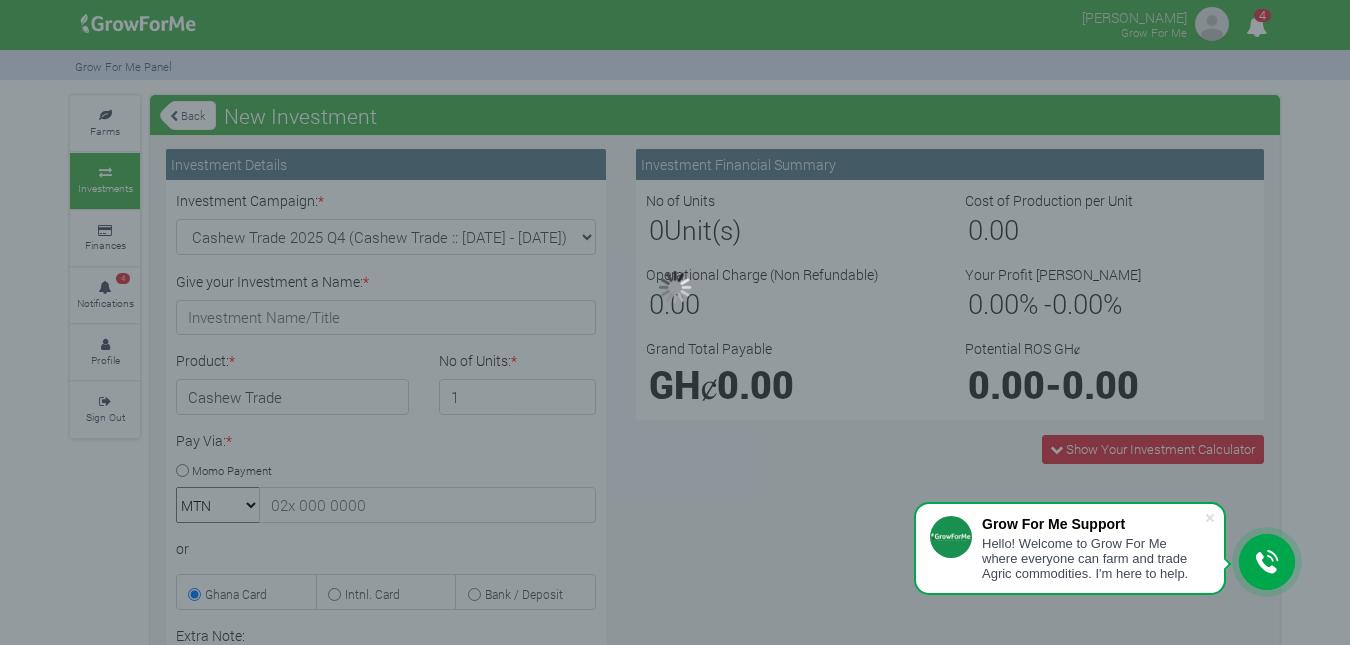 scroll, scrollTop: 0, scrollLeft: 0, axis: both 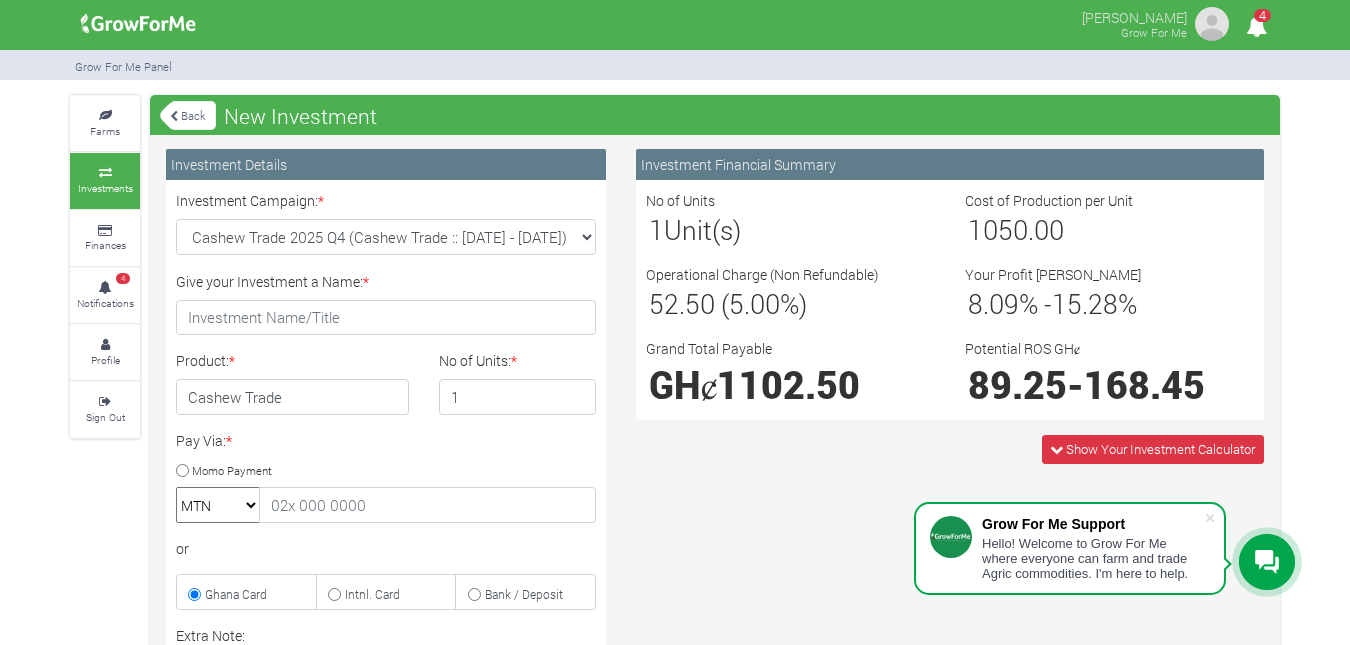 click at bounding box center (1212, 24) 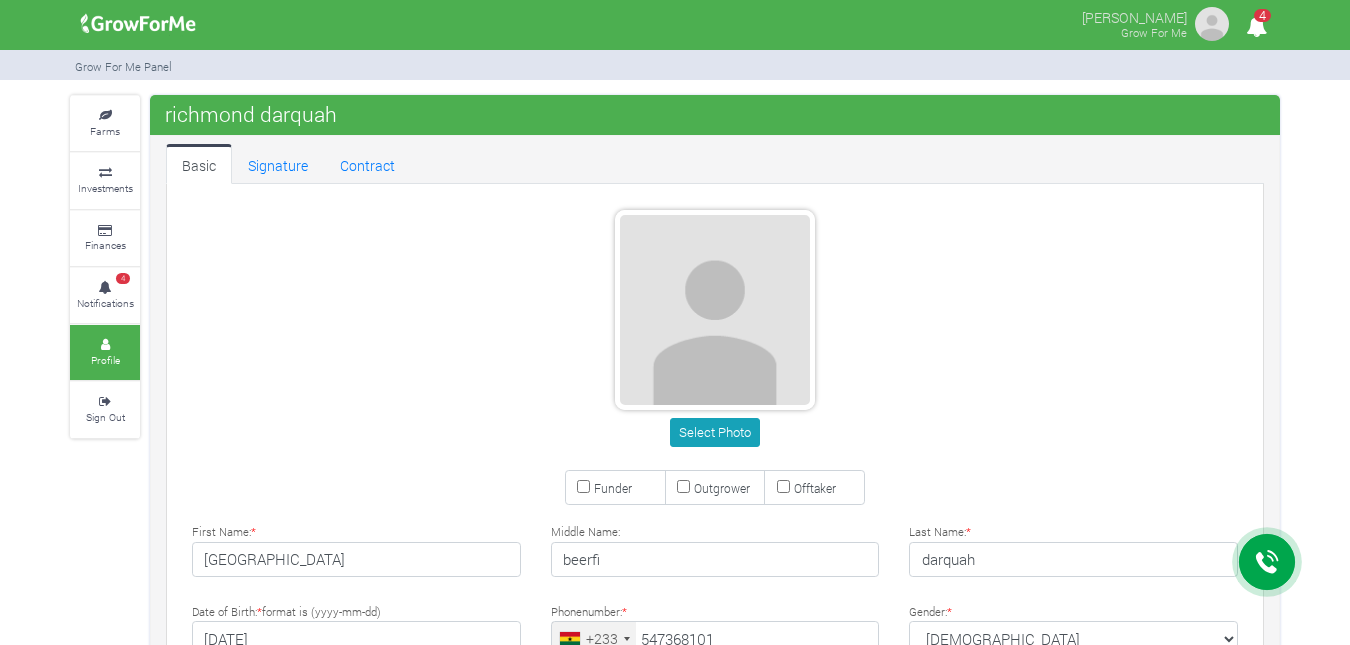scroll, scrollTop: 0, scrollLeft: 0, axis: both 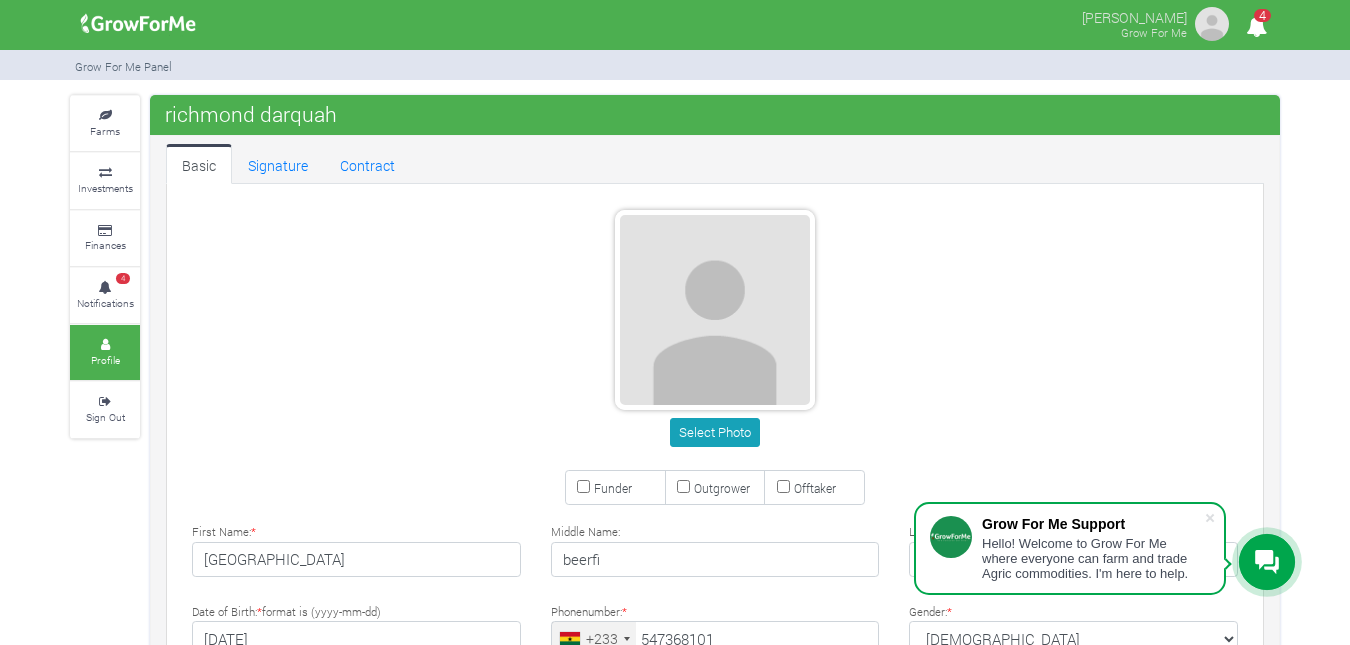type on "54 736 8101" 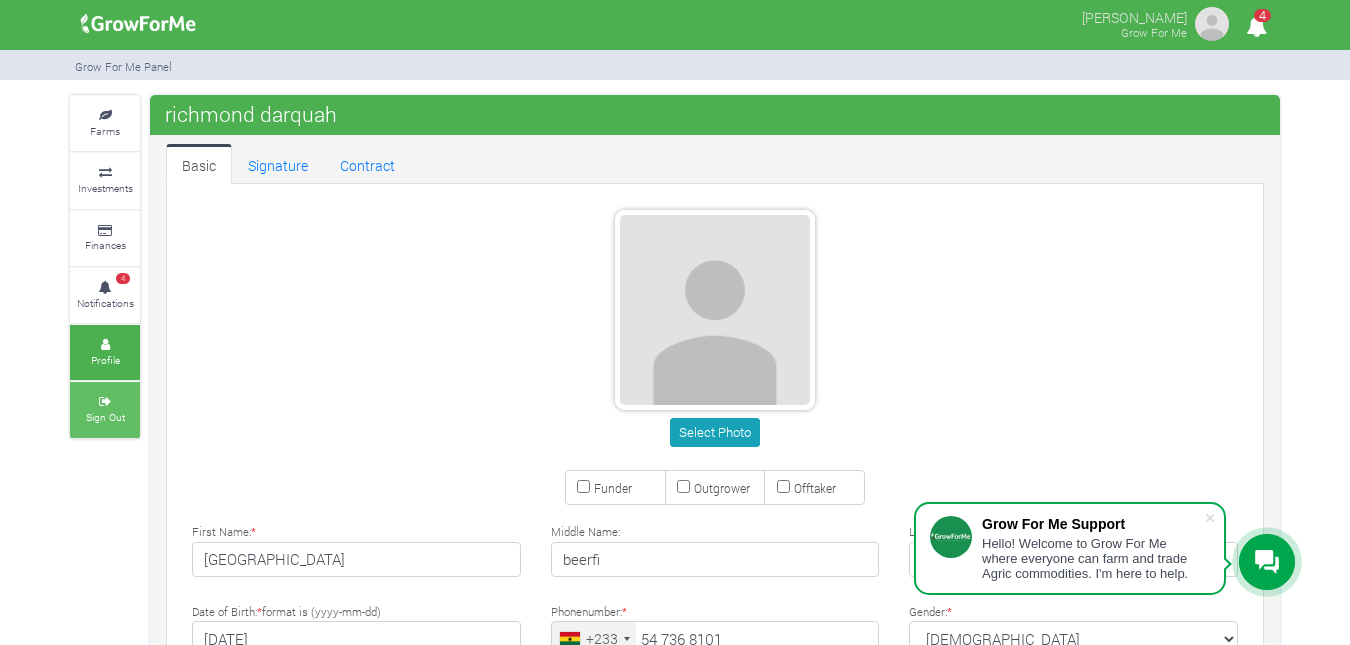 click on "Sign Out" at bounding box center [105, 417] 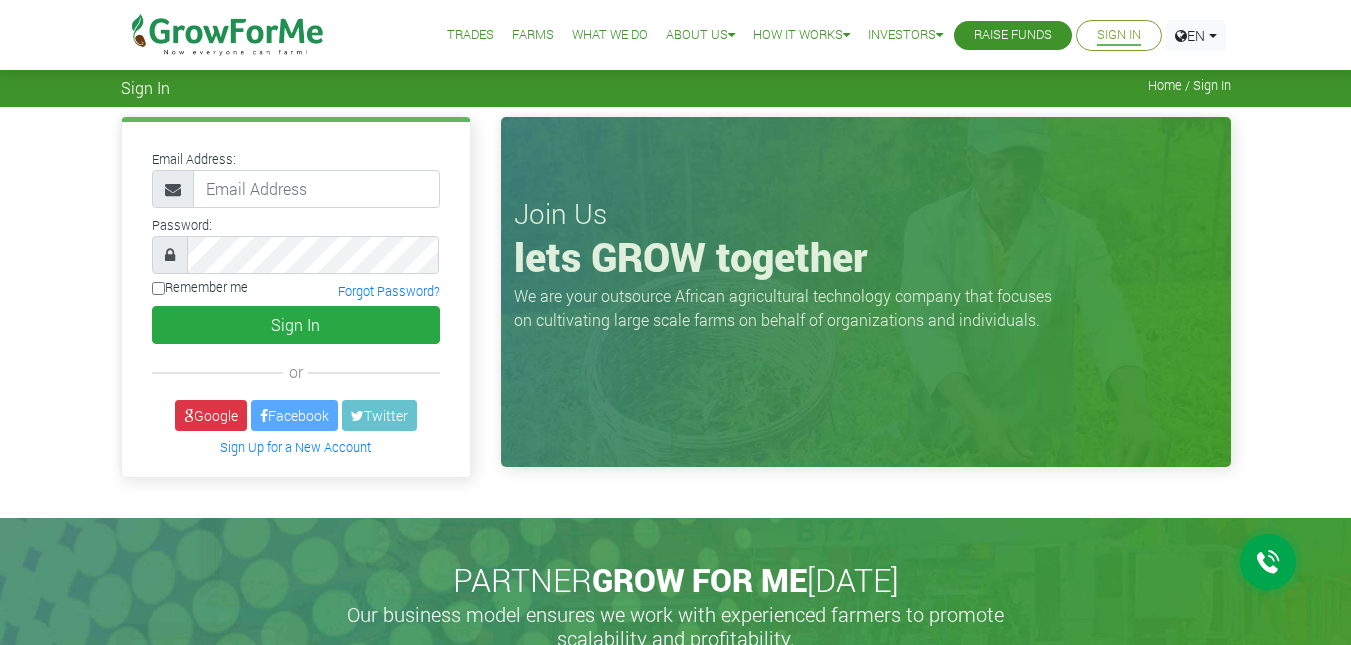 scroll, scrollTop: 0, scrollLeft: 0, axis: both 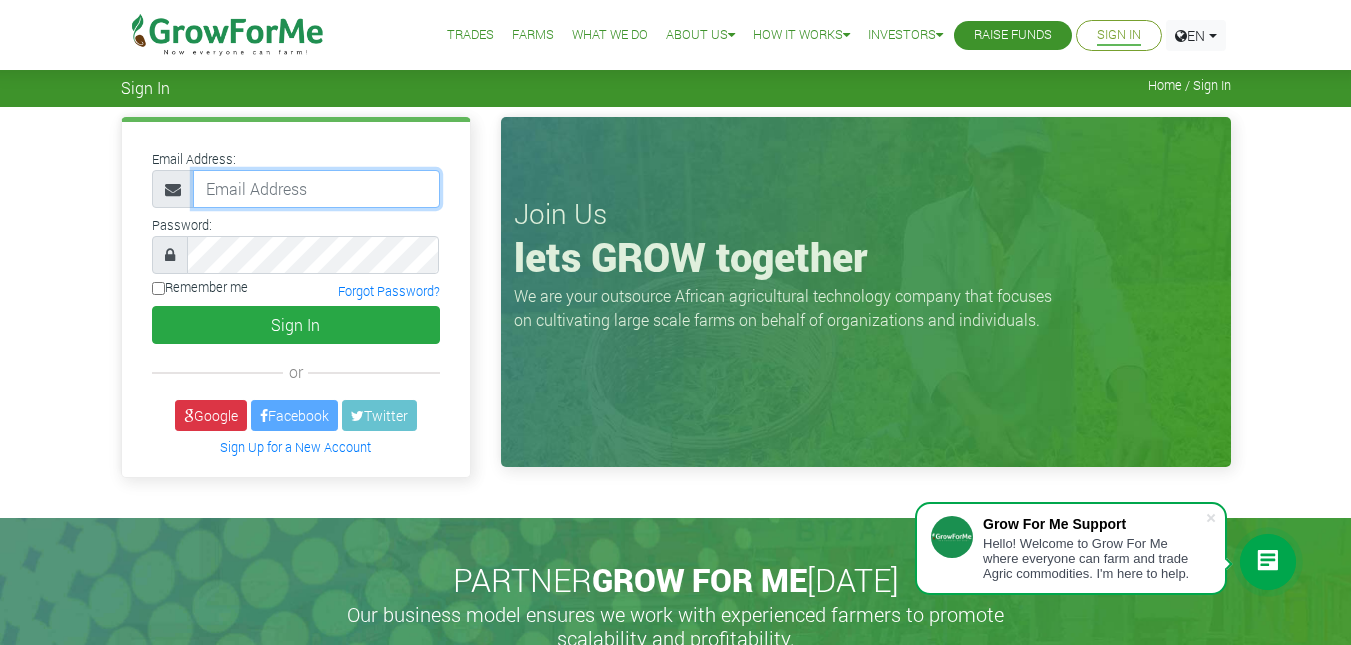 type on "[EMAIL_ADDRESS][DOMAIN_NAME]" 